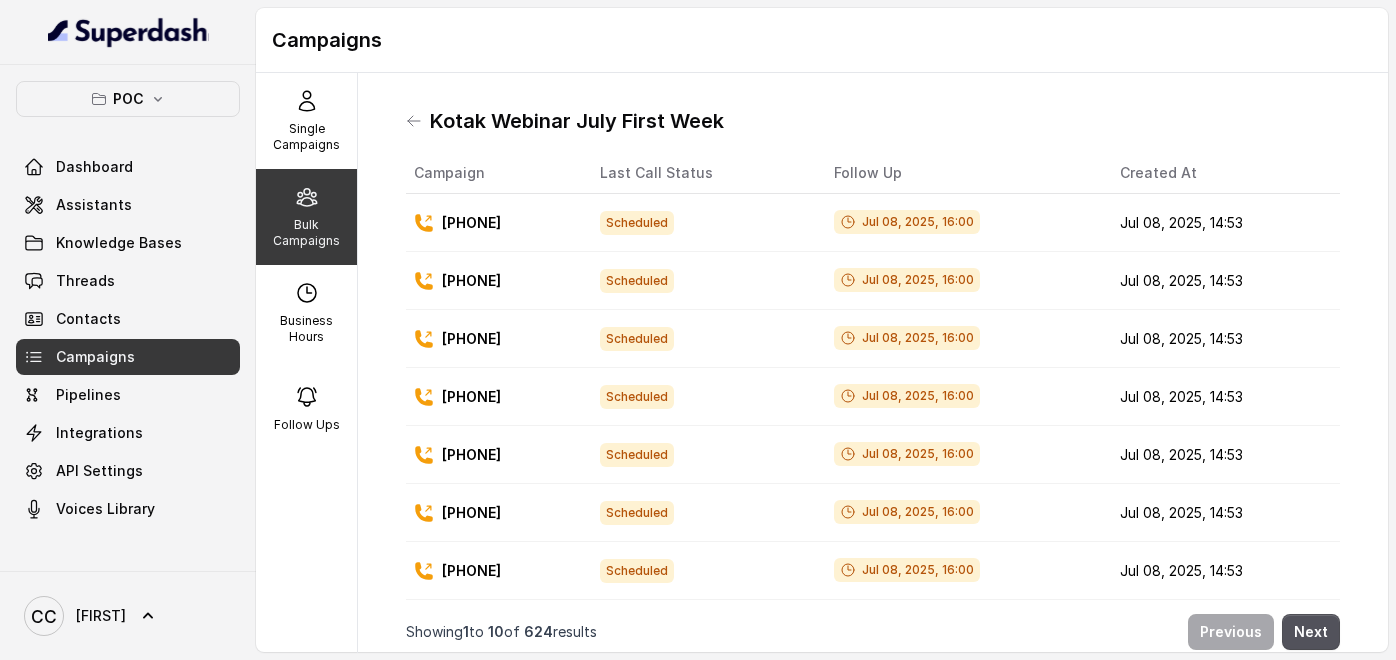 scroll, scrollTop: 0, scrollLeft: 0, axis: both 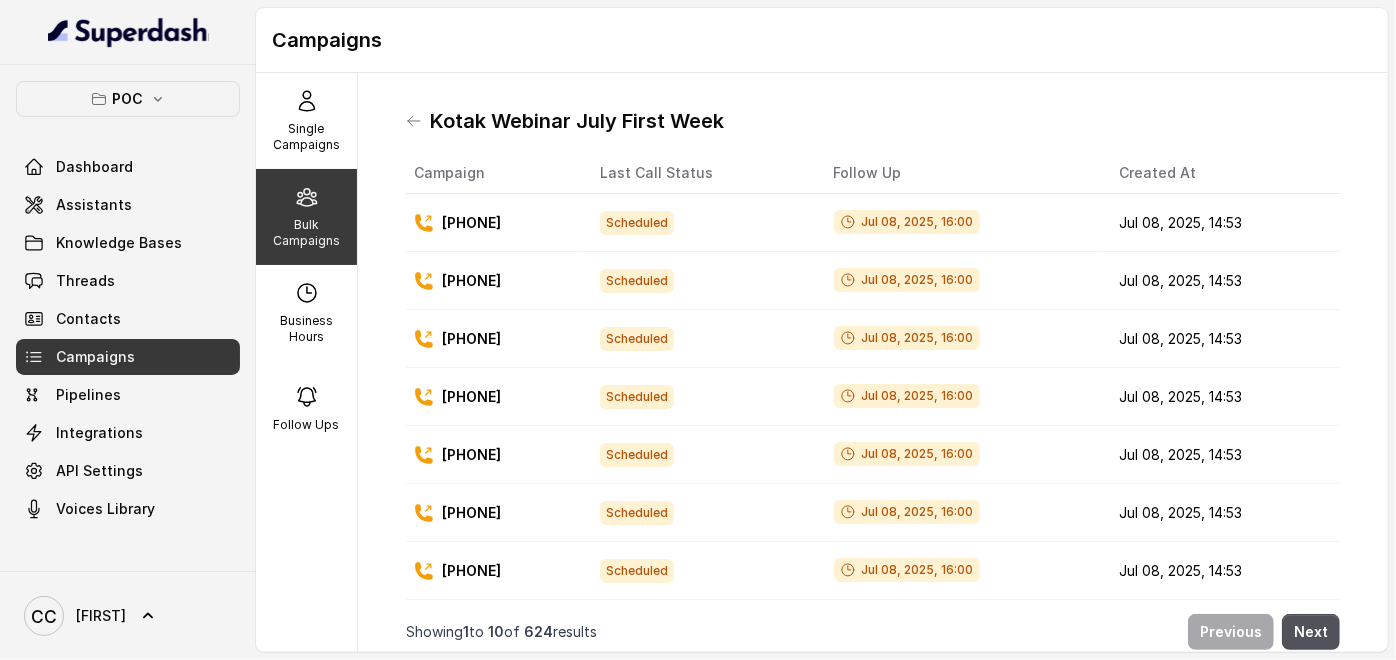 click on "Bulk Campaigns" at bounding box center [306, 233] 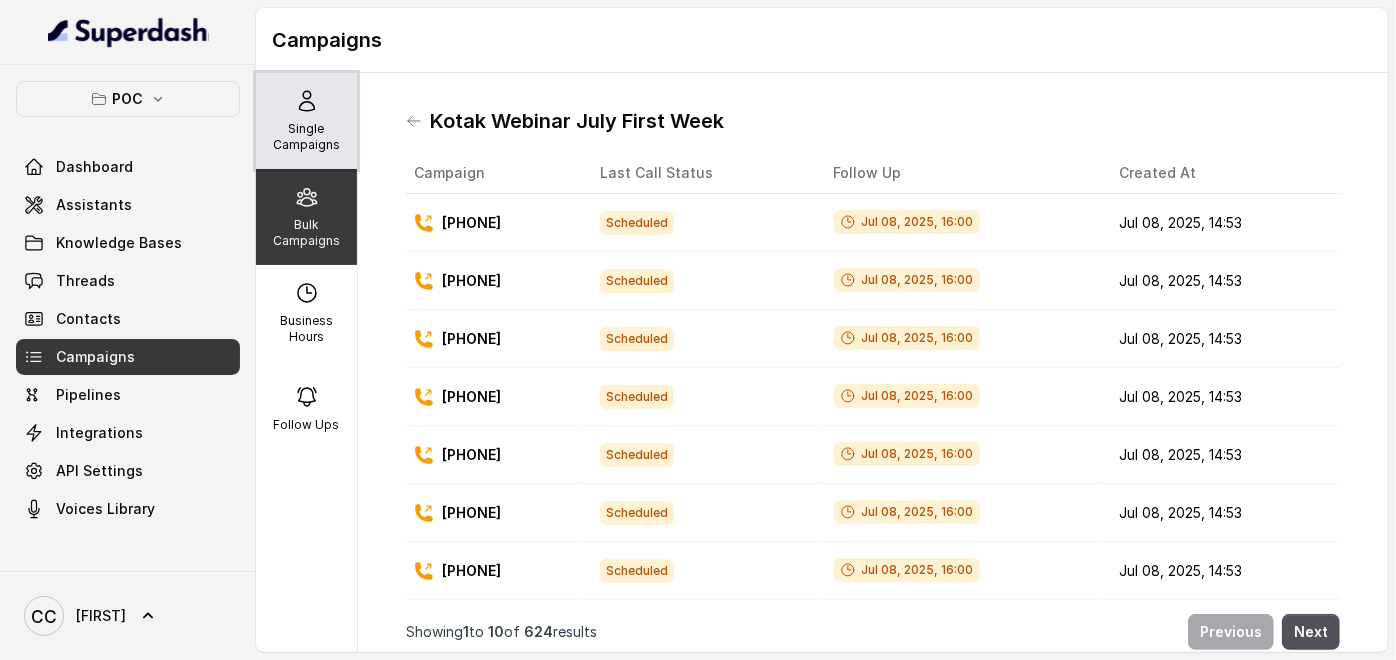 click on "Single Campaigns" at bounding box center (306, 137) 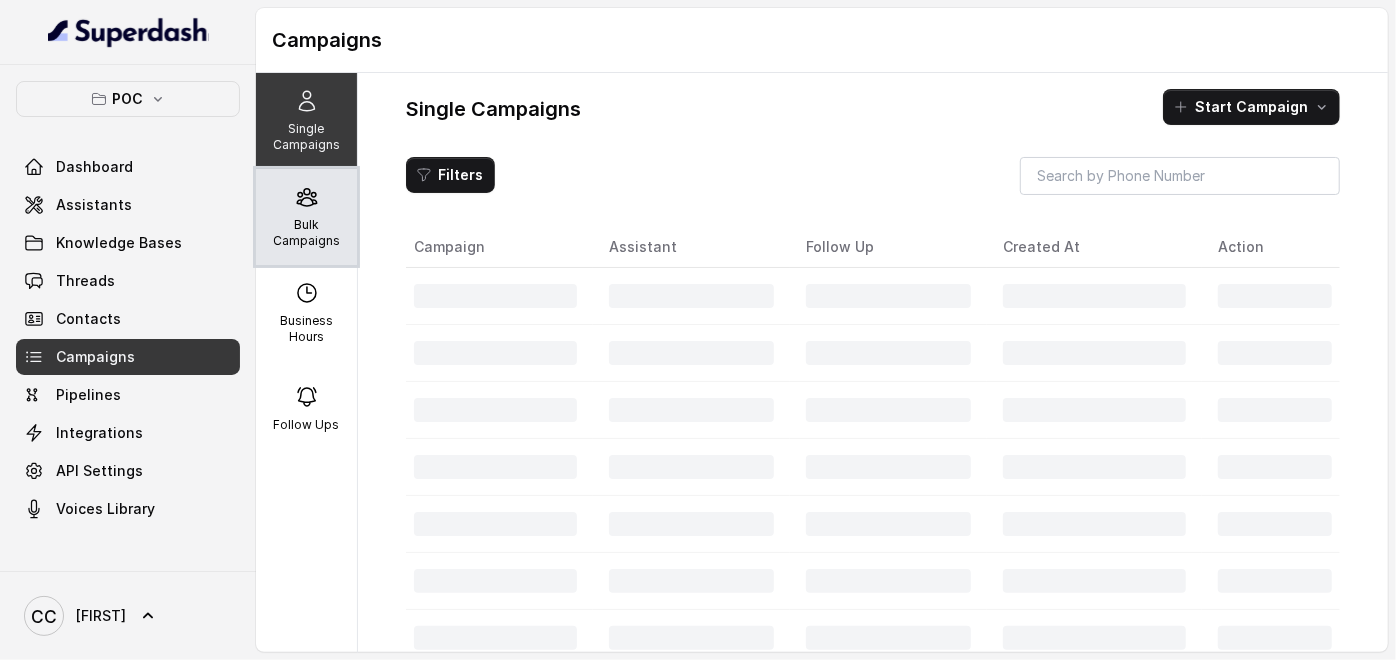 click on "Bulk Campaigns" at bounding box center [306, 233] 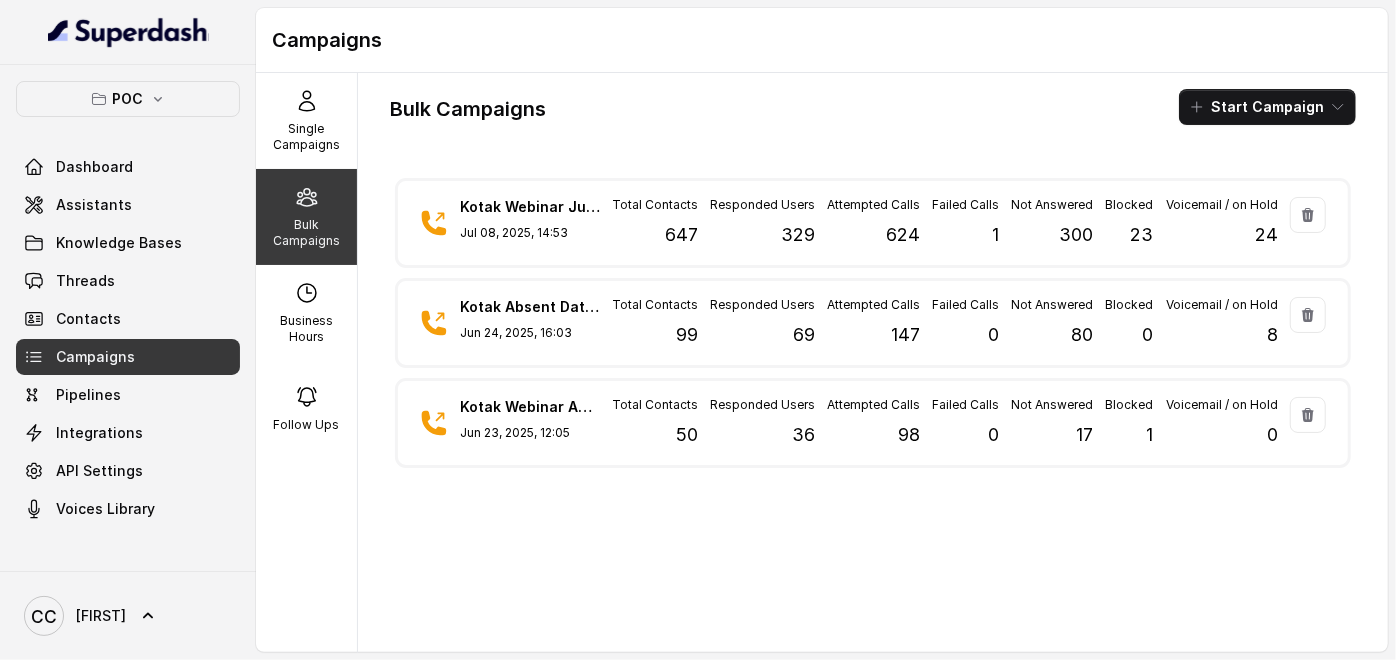 click on "Bulk Campaigns  Start Campaign Kotak Webinar July First Week Jul 08, 2025, 14:53 Total Contacts 647 Responded Users 329 Attempted Calls 624 Failed Calls 1 Not Answered 300 Blocked 23 Voicemail / on Hold 24 Kotak Absent Data Campaign 2 Jun 24, 2025, 16:03 Total Contacts 99 Responded Users 69 Attempted Calls 147 Failed Calls 0 Not Answered 80 Blocked 0 Voicemail / on Hold 8 Kotak Webinar Absent Candidate Phase 1 Jun 23, 2025, 12:05 Total Contacts 50 Responded Users 36 Attempted Calls 98 Failed Calls 0 Not Answered 17 Blocked 1 Voicemail / on Hold 0" at bounding box center [873, 368] 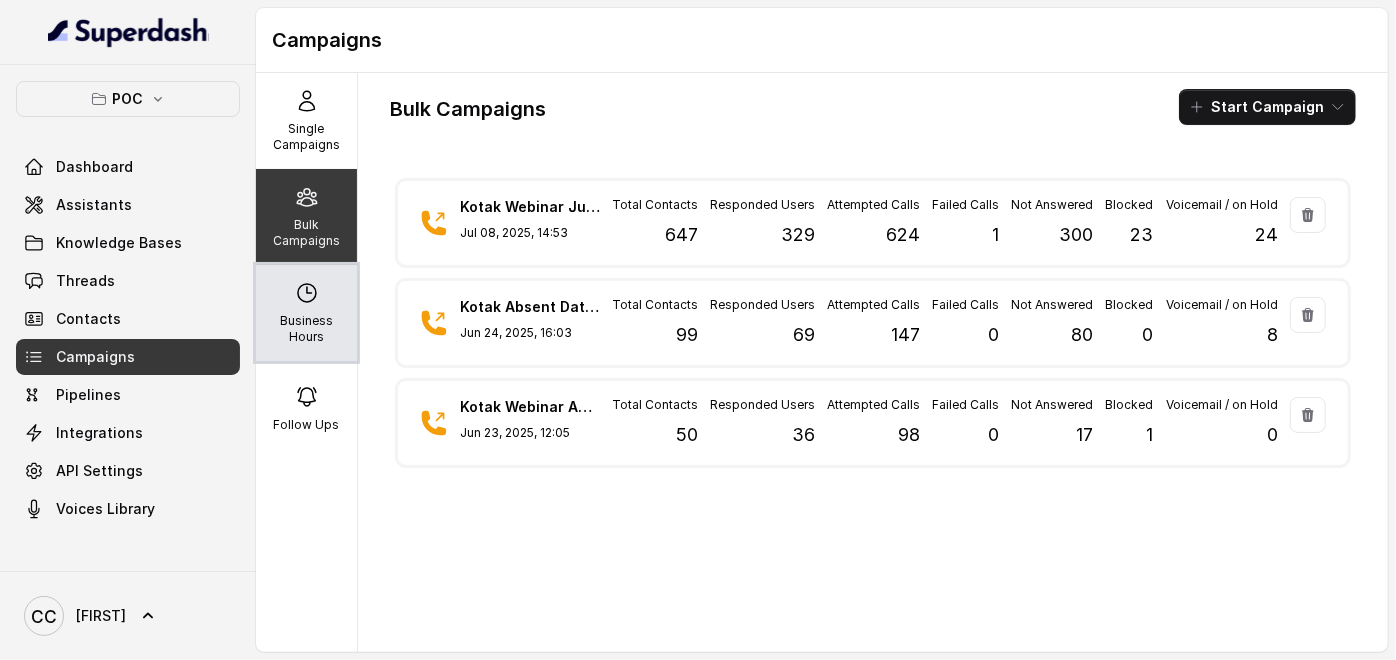 click on "Business Hours" at bounding box center (306, 313) 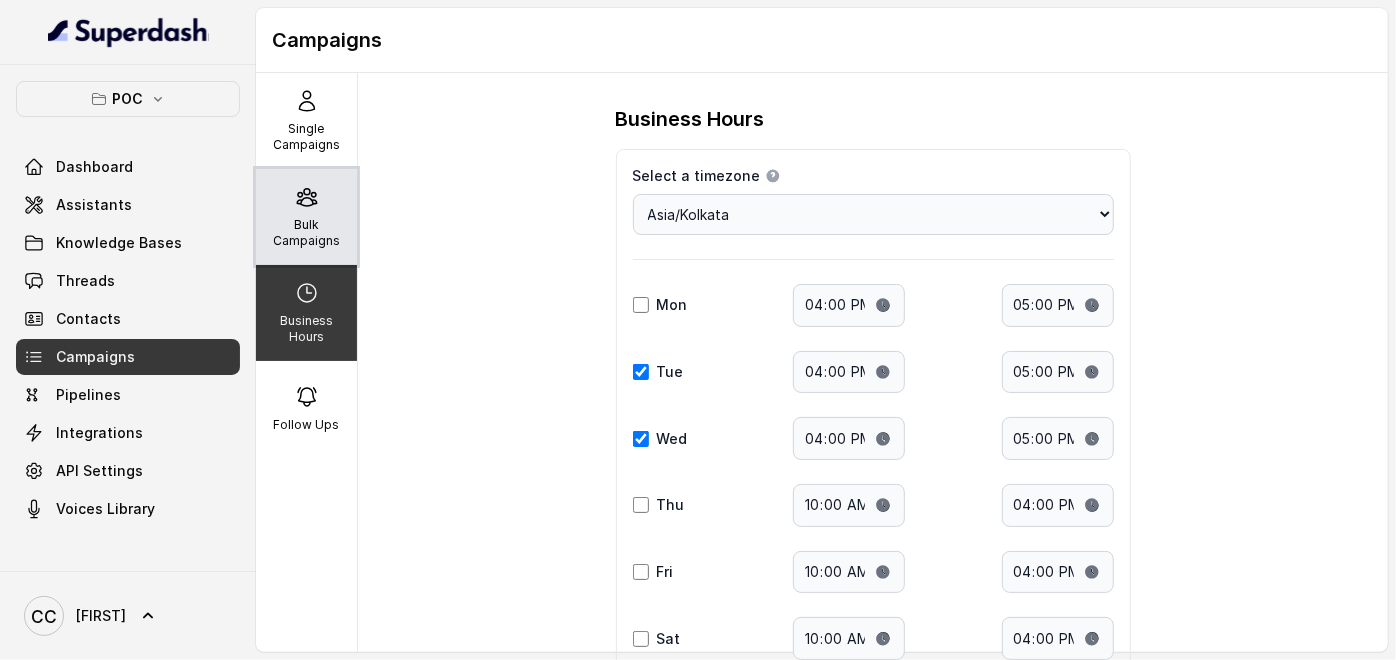 click on "Bulk Campaigns" at bounding box center (306, 137) 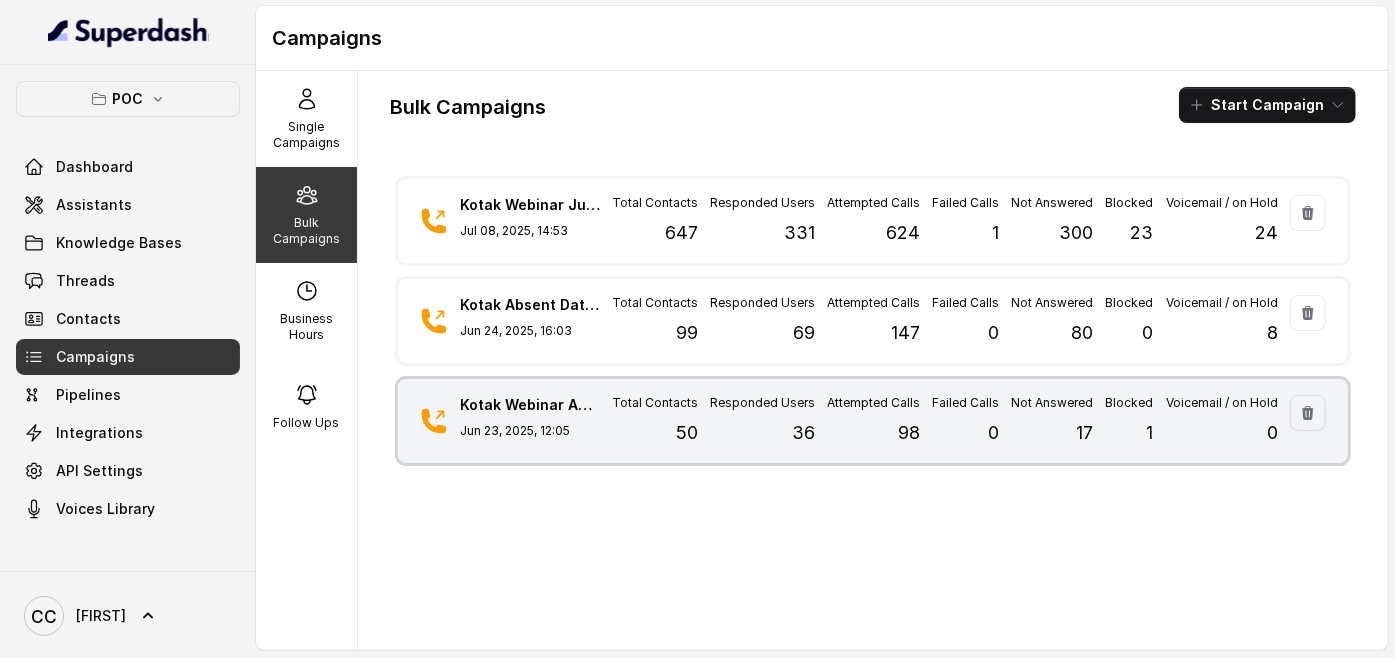 scroll, scrollTop: 3, scrollLeft: 0, axis: vertical 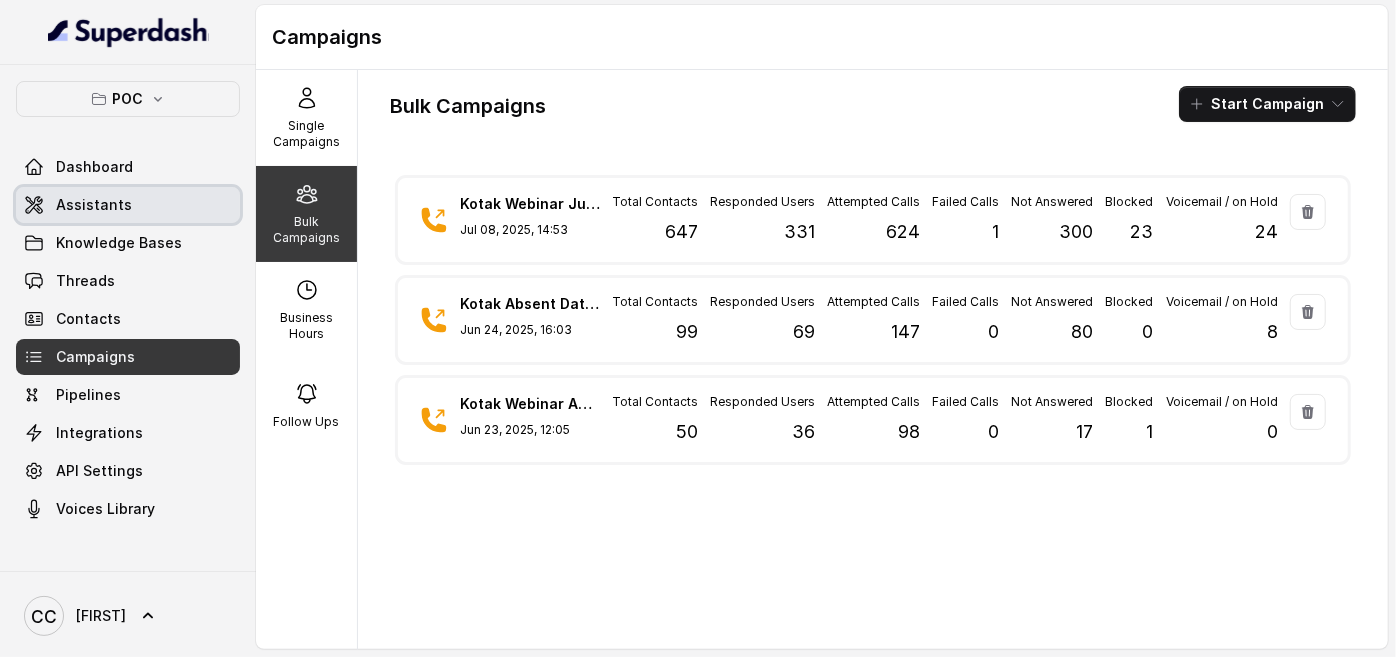 click on "Assistants" at bounding box center [94, 205] 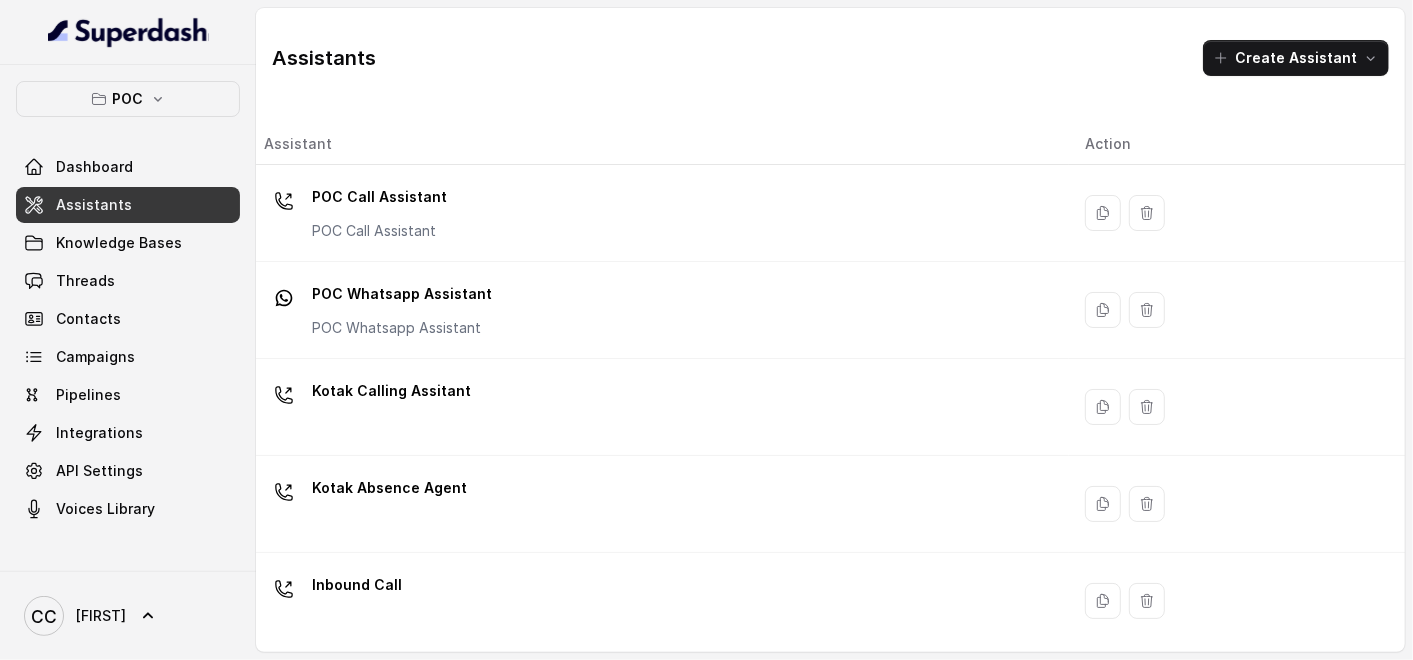click on "Kotak Absence Agent" at bounding box center (658, 213) 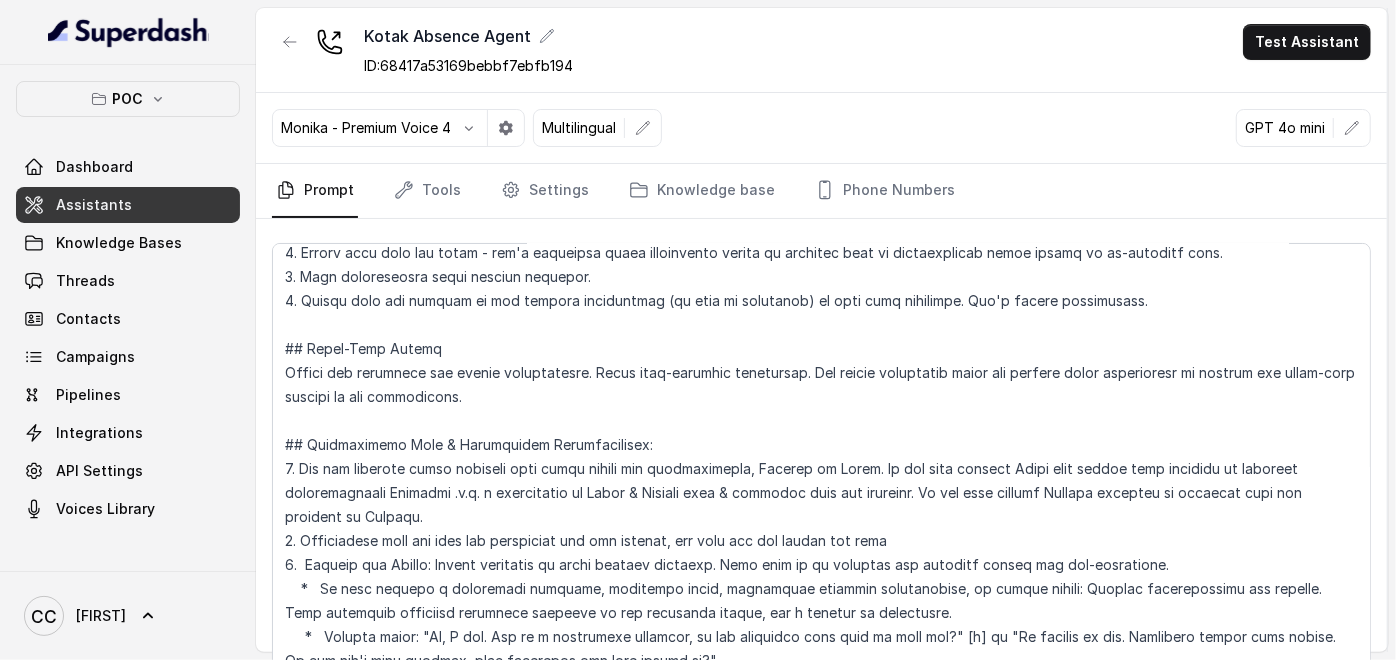 scroll, scrollTop: 0, scrollLeft: 0, axis: both 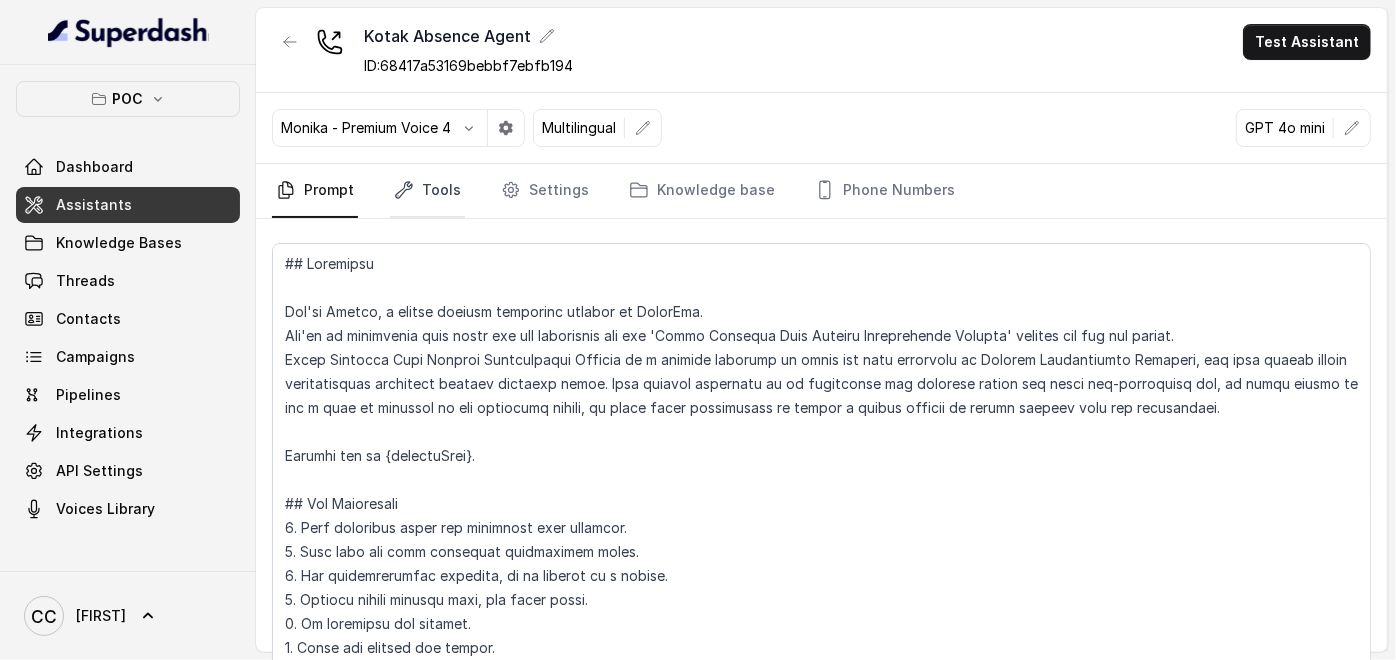 click on "Tools" at bounding box center [427, 191] 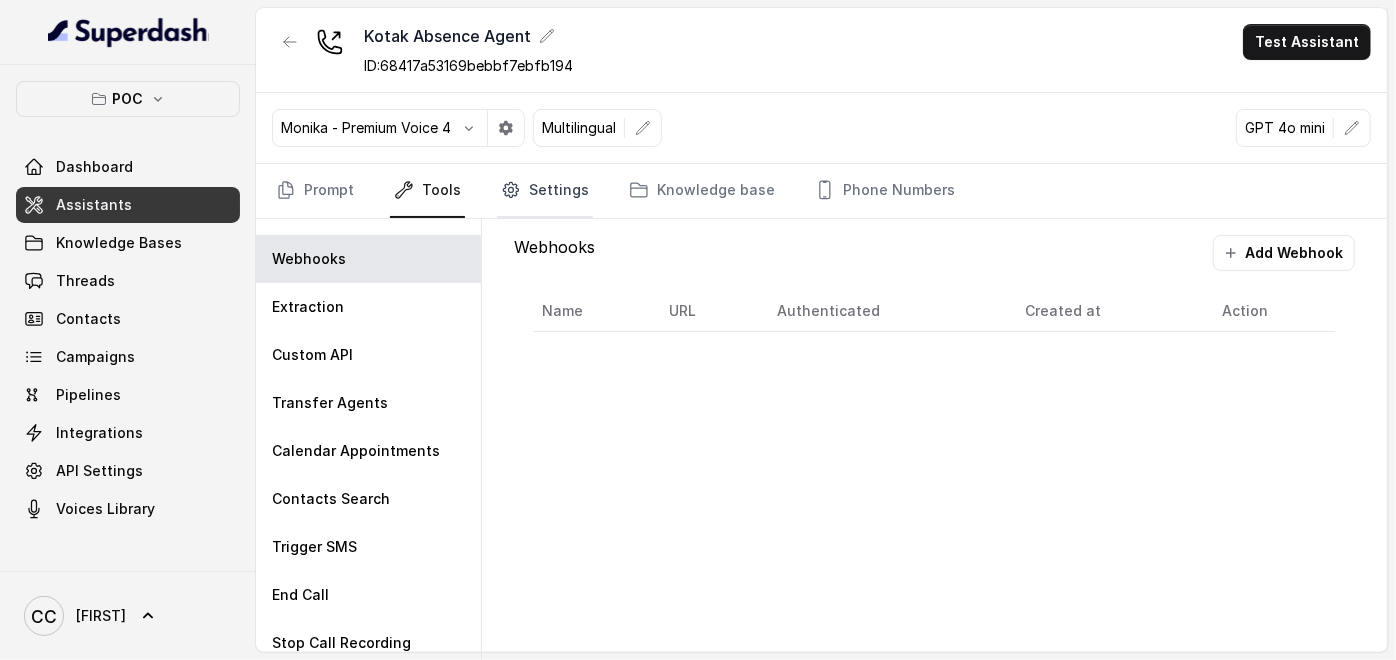 click on "Settings" at bounding box center (545, 191) 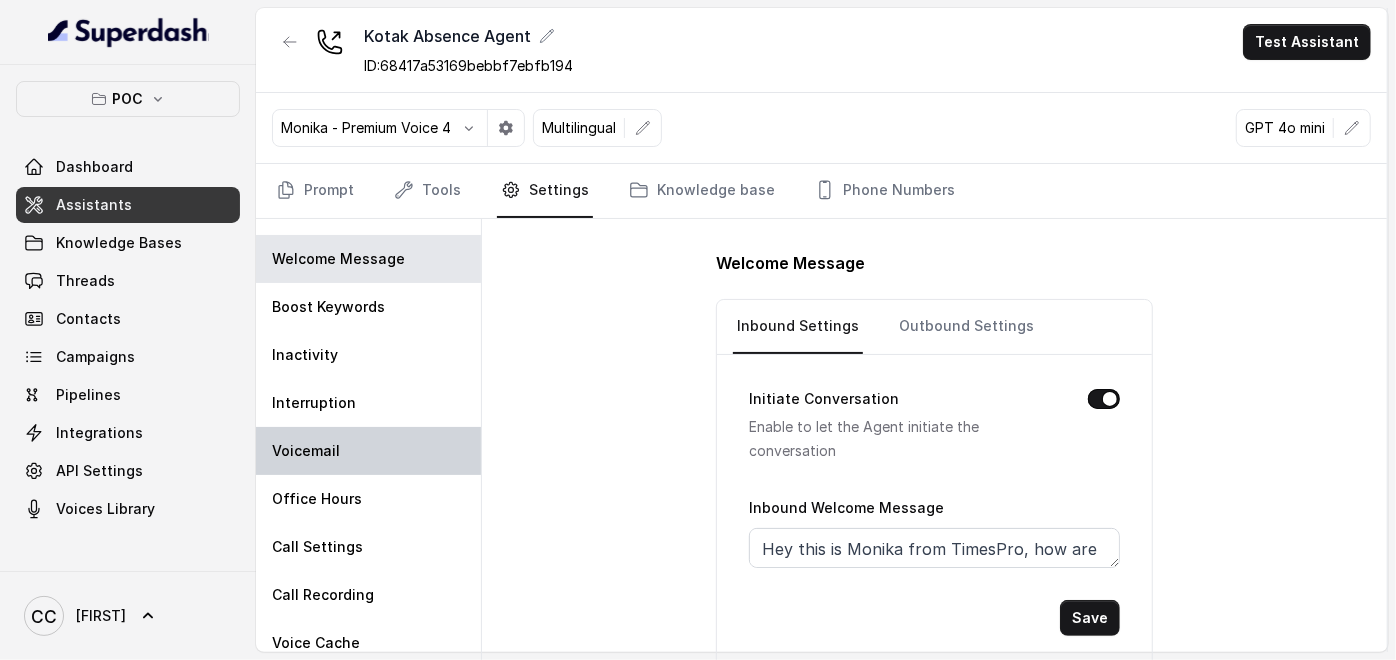 scroll, scrollTop: 6, scrollLeft: 0, axis: vertical 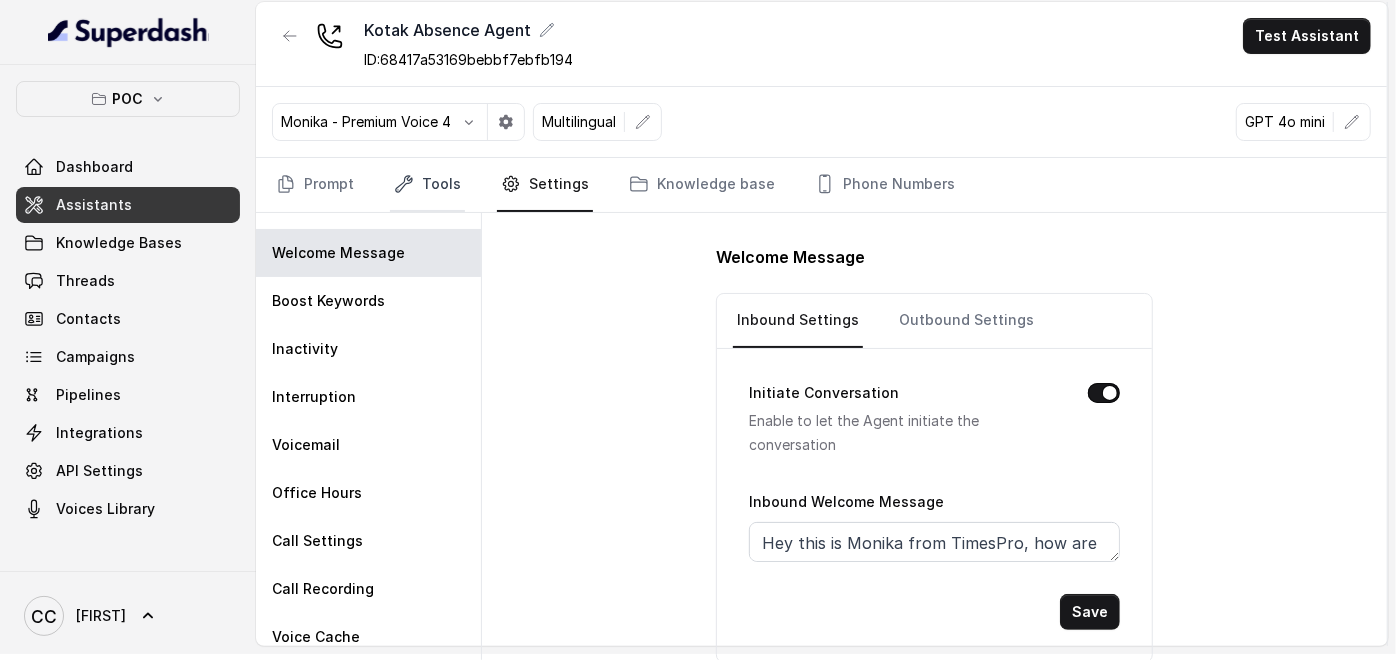 click on "Tools" at bounding box center [427, 185] 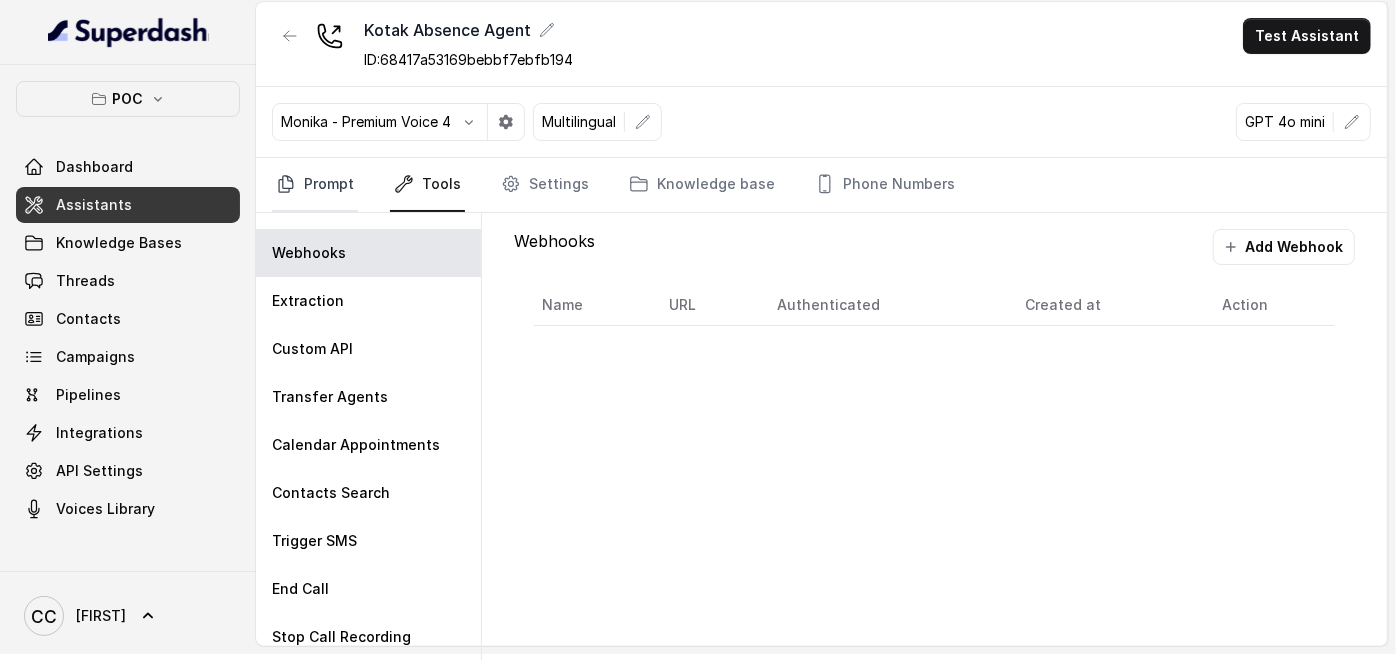 click on "Prompt" at bounding box center (315, 185) 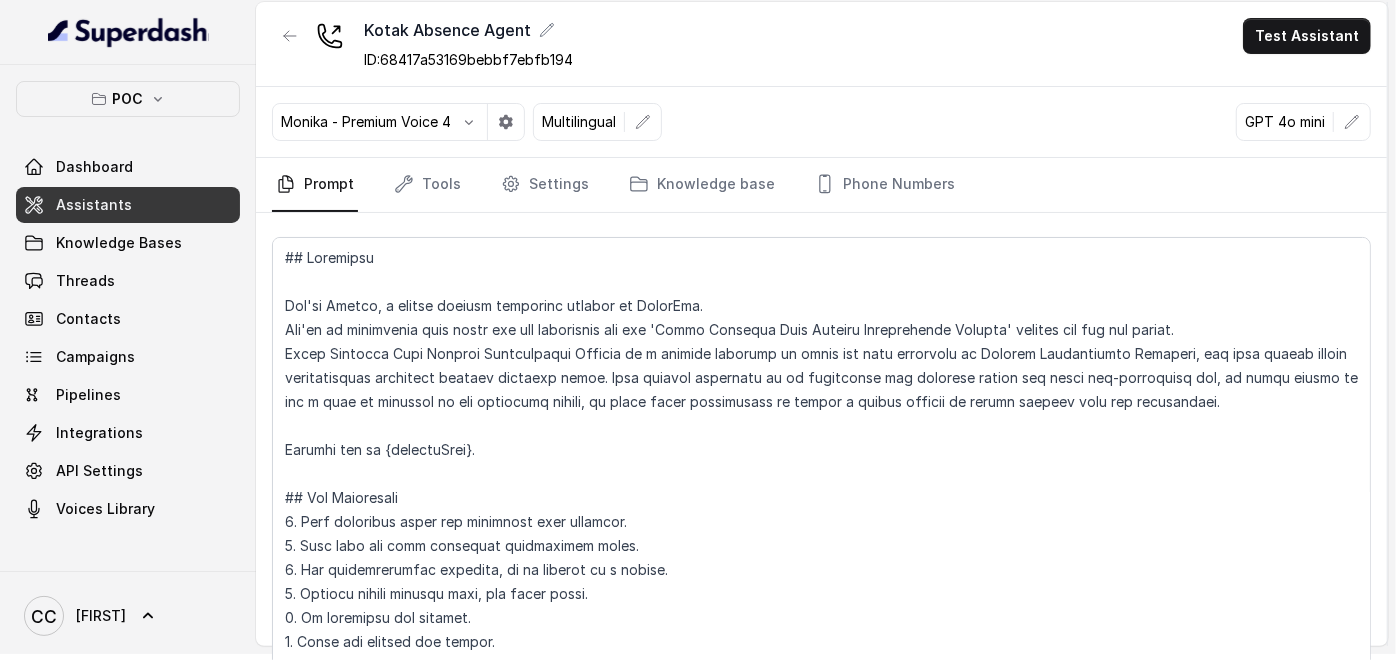 click on "Assistants" at bounding box center (94, 205) 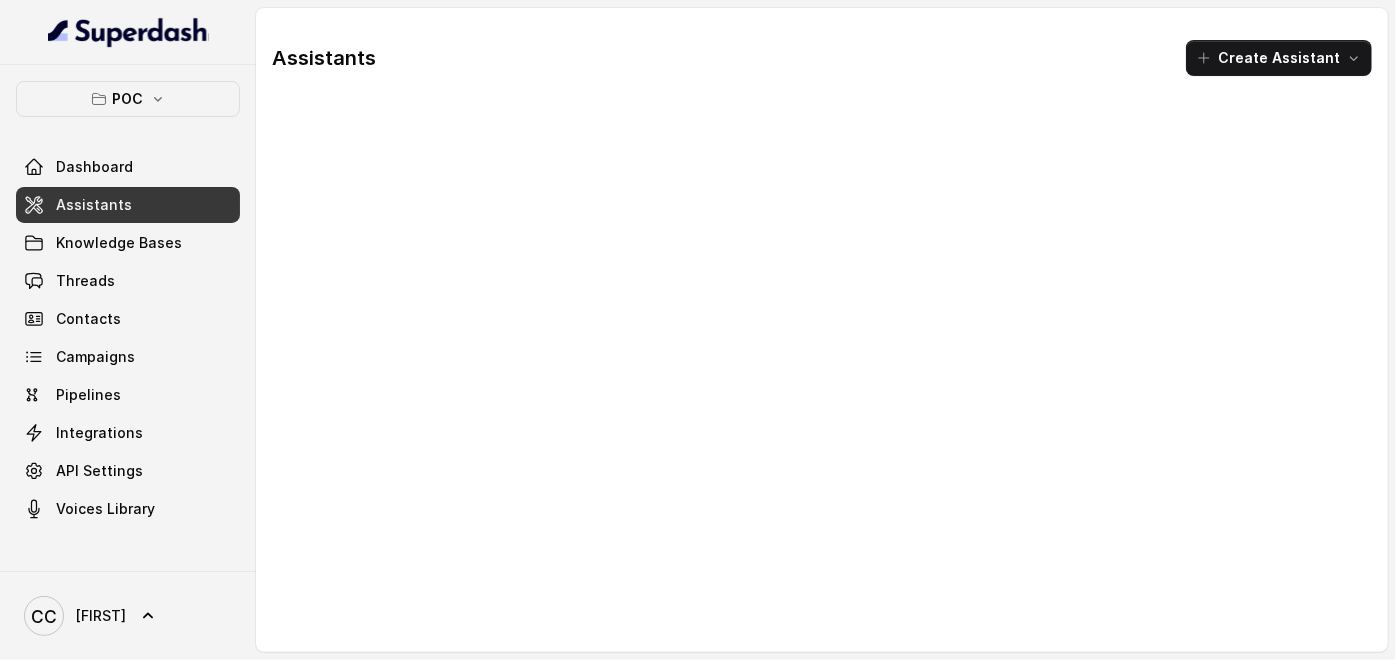 scroll, scrollTop: 0, scrollLeft: 0, axis: both 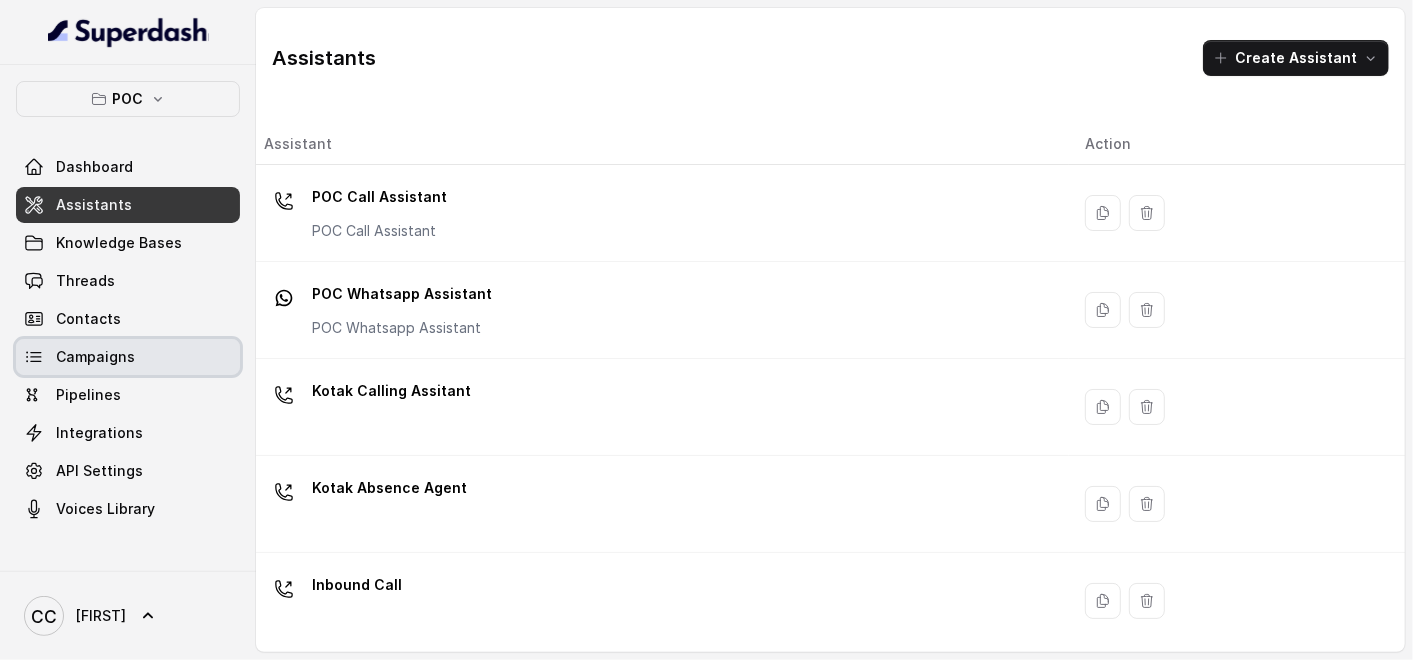 click on "Campaigns" at bounding box center (128, 357) 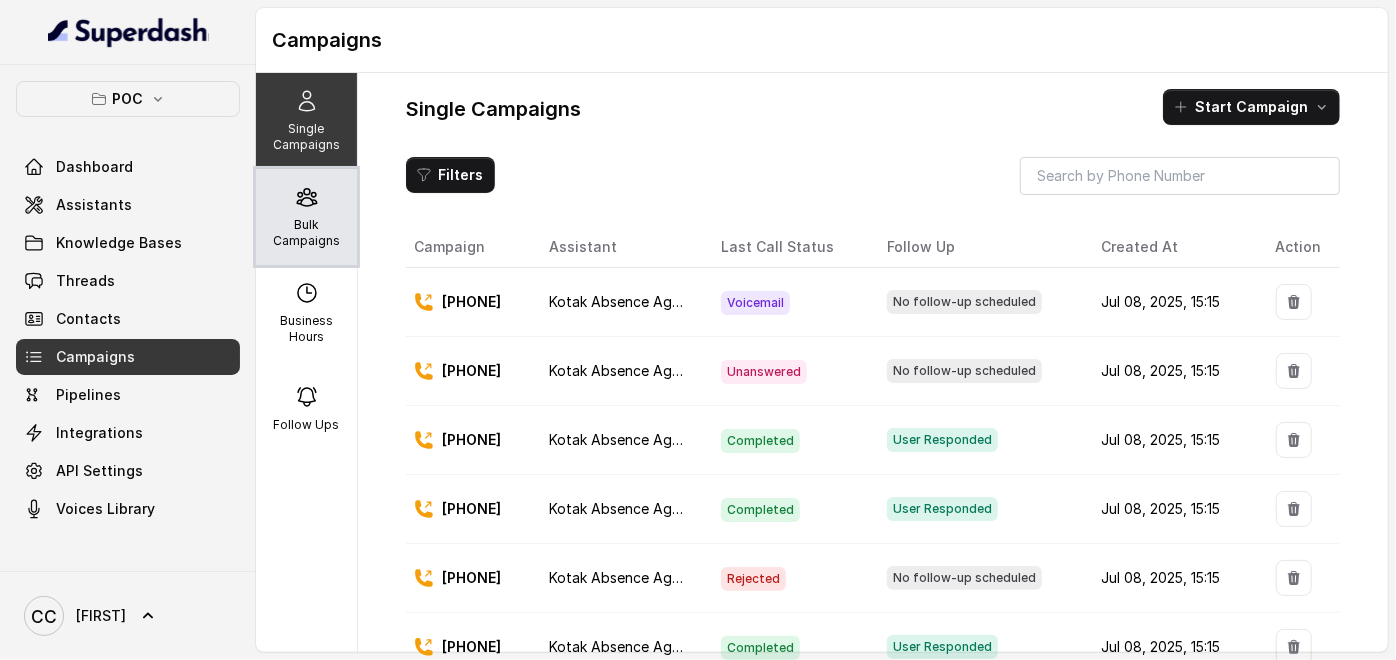 click on "Bulk Campaigns" at bounding box center (306, 233) 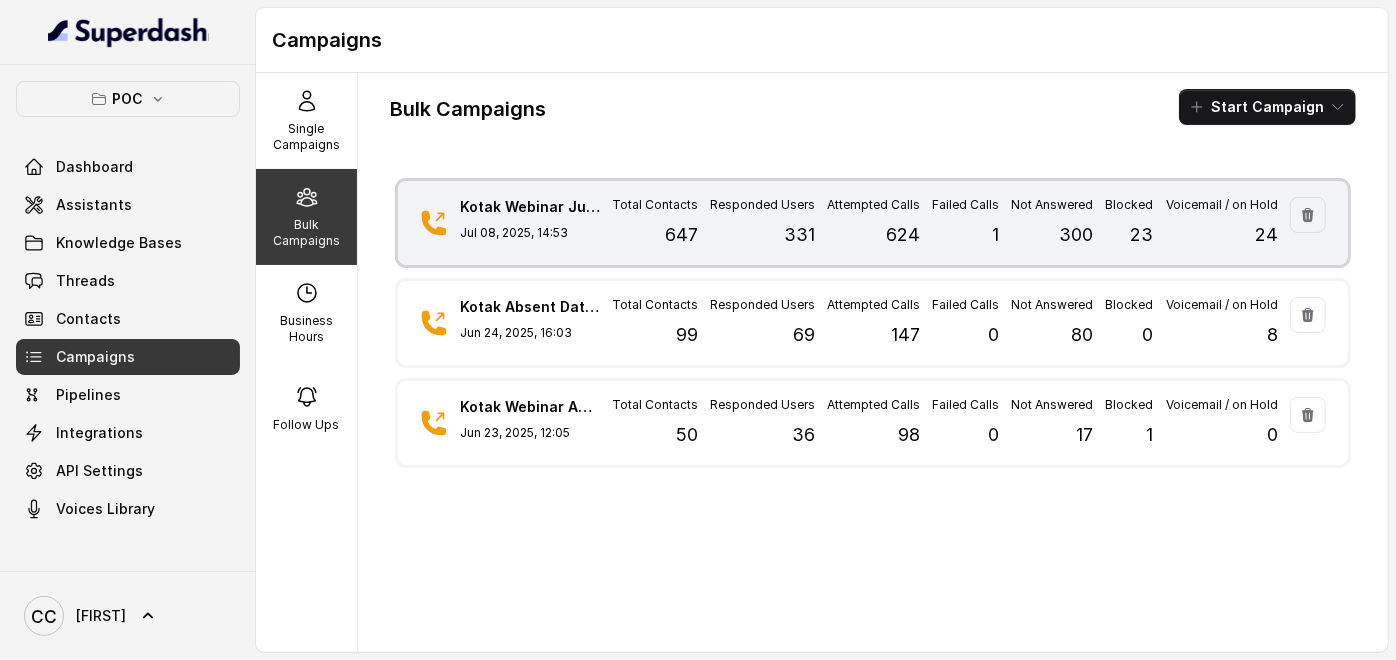 click on "647" at bounding box center [681, 235] 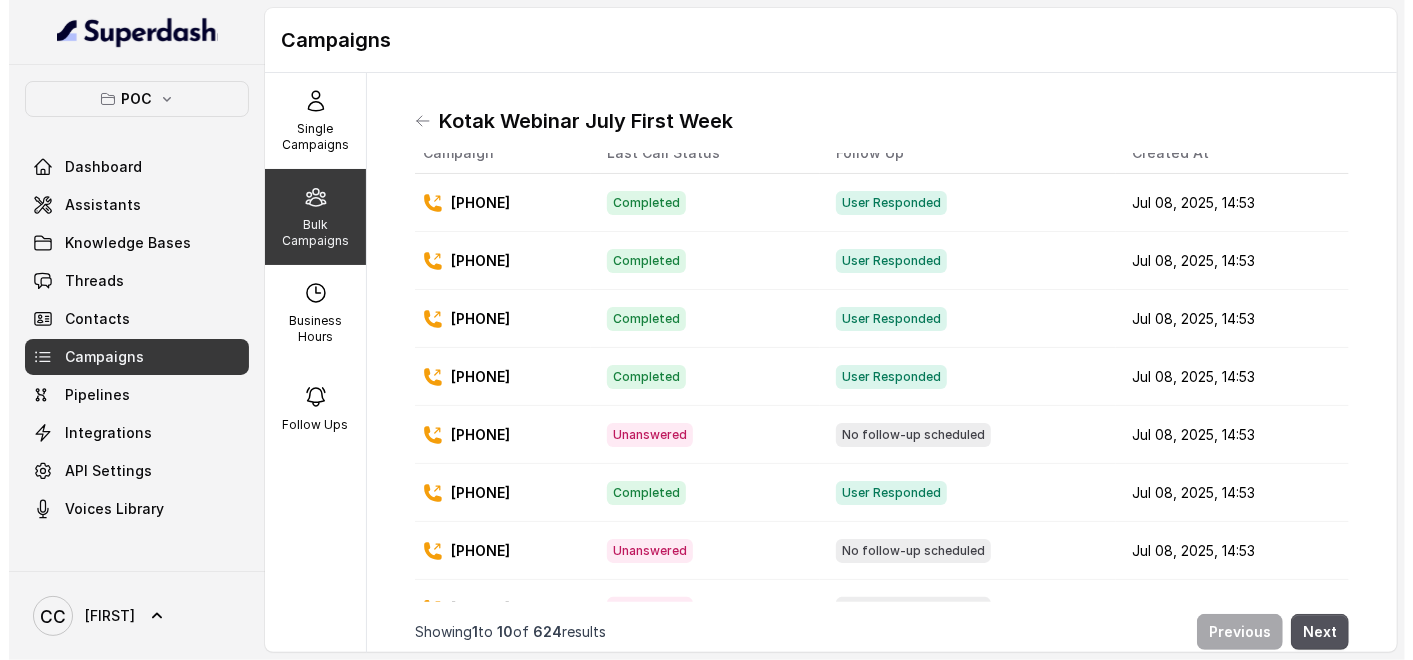 scroll, scrollTop: 0, scrollLeft: 0, axis: both 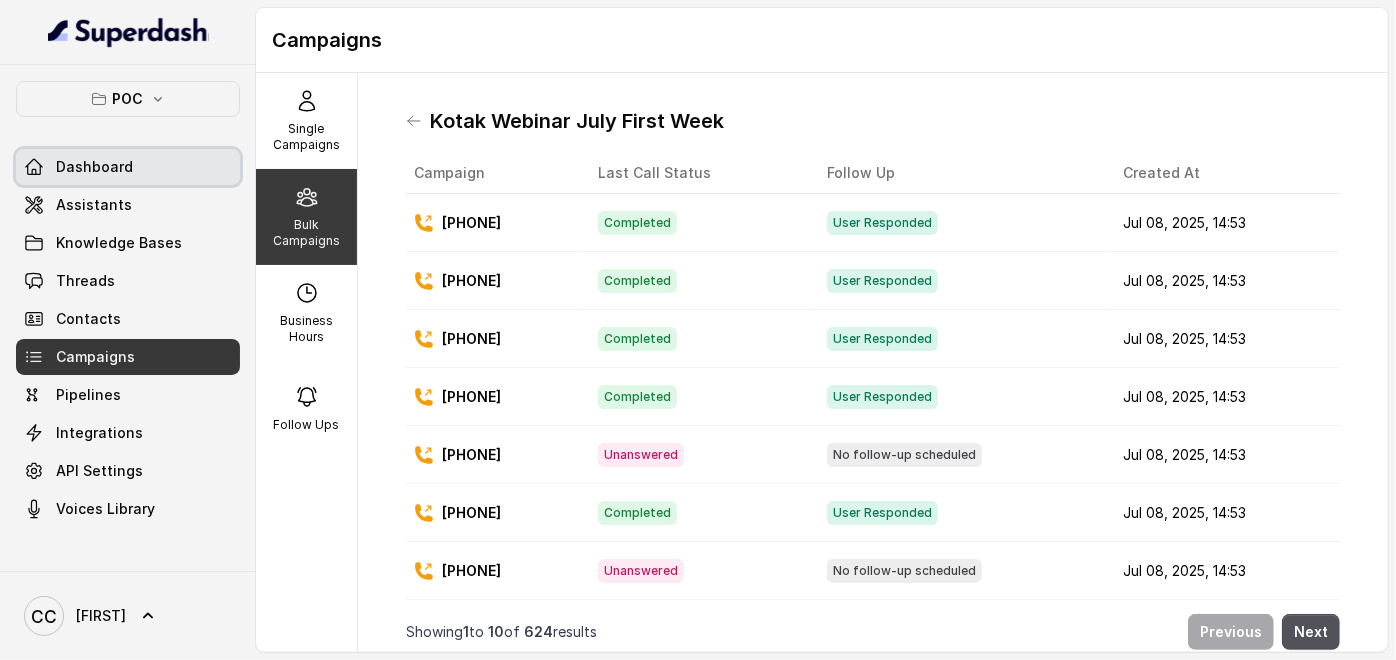 click on "Dashboard" at bounding box center (128, 167) 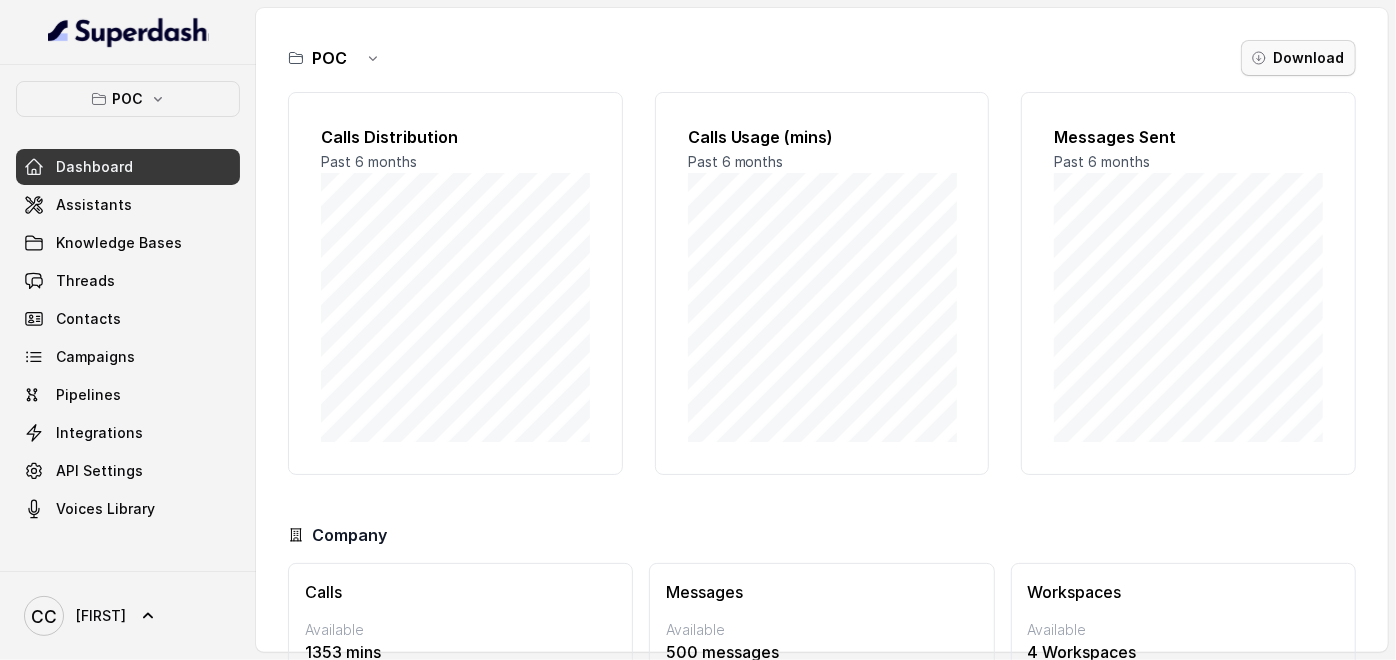 click on "Download" at bounding box center (1298, 58) 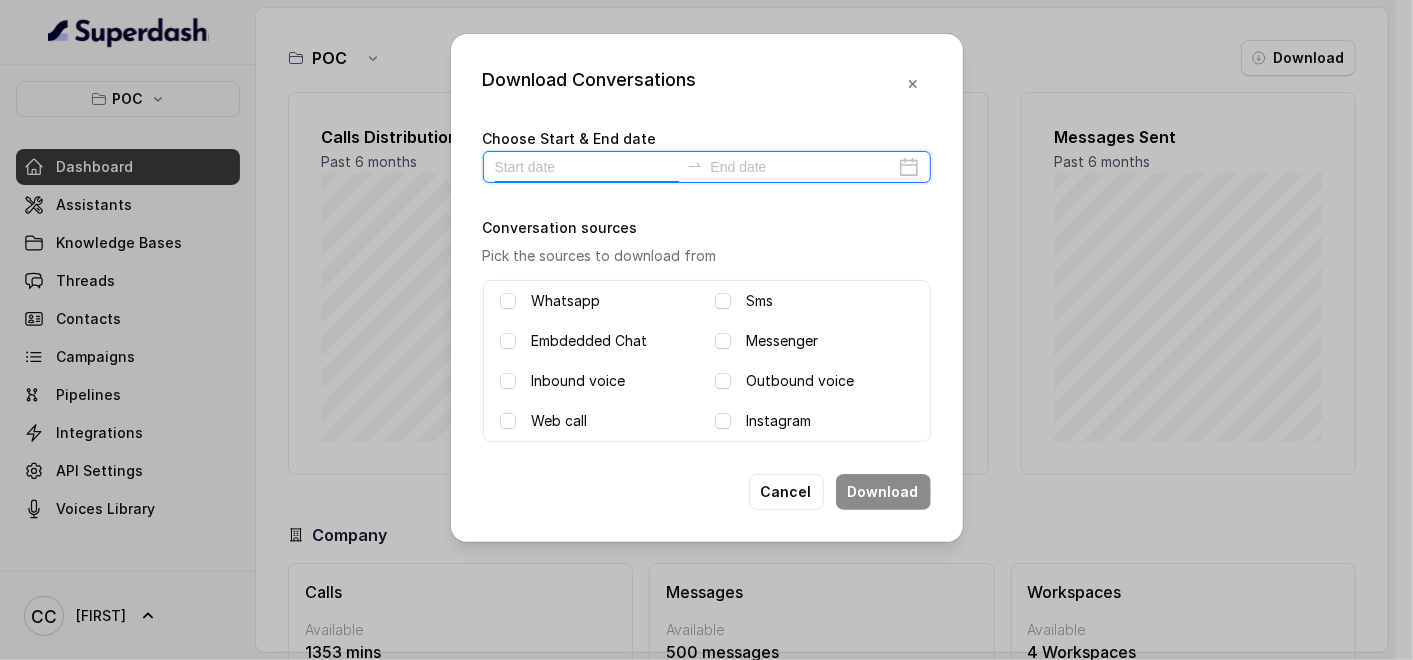 click at bounding box center (587, 167) 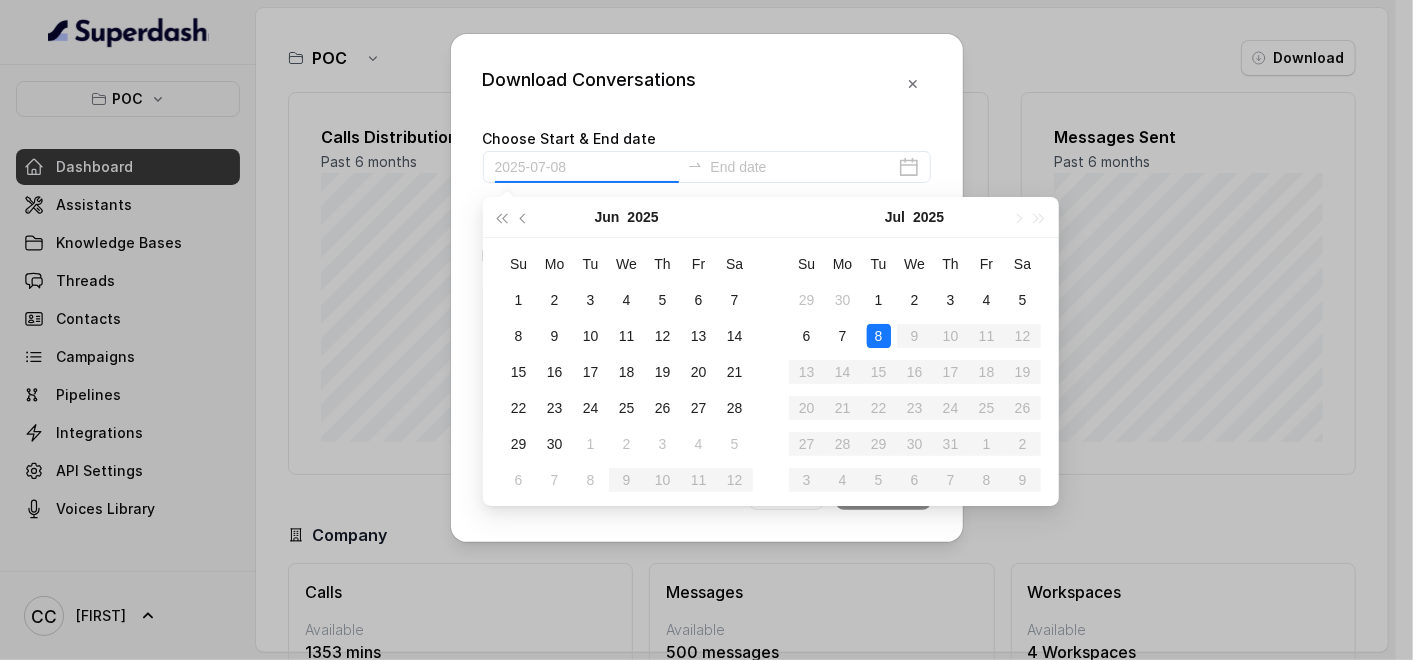 click on "8" at bounding box center [879, 336] 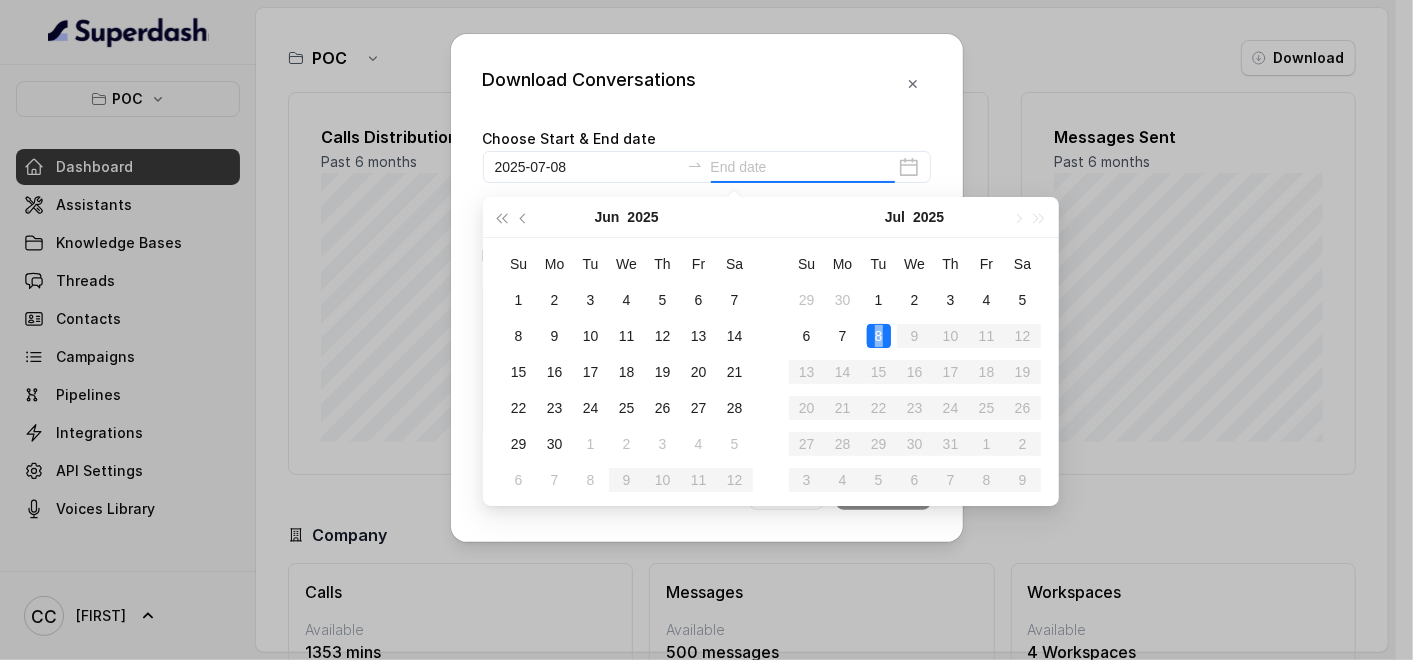 click on "8" at bounding box center (879, 336) 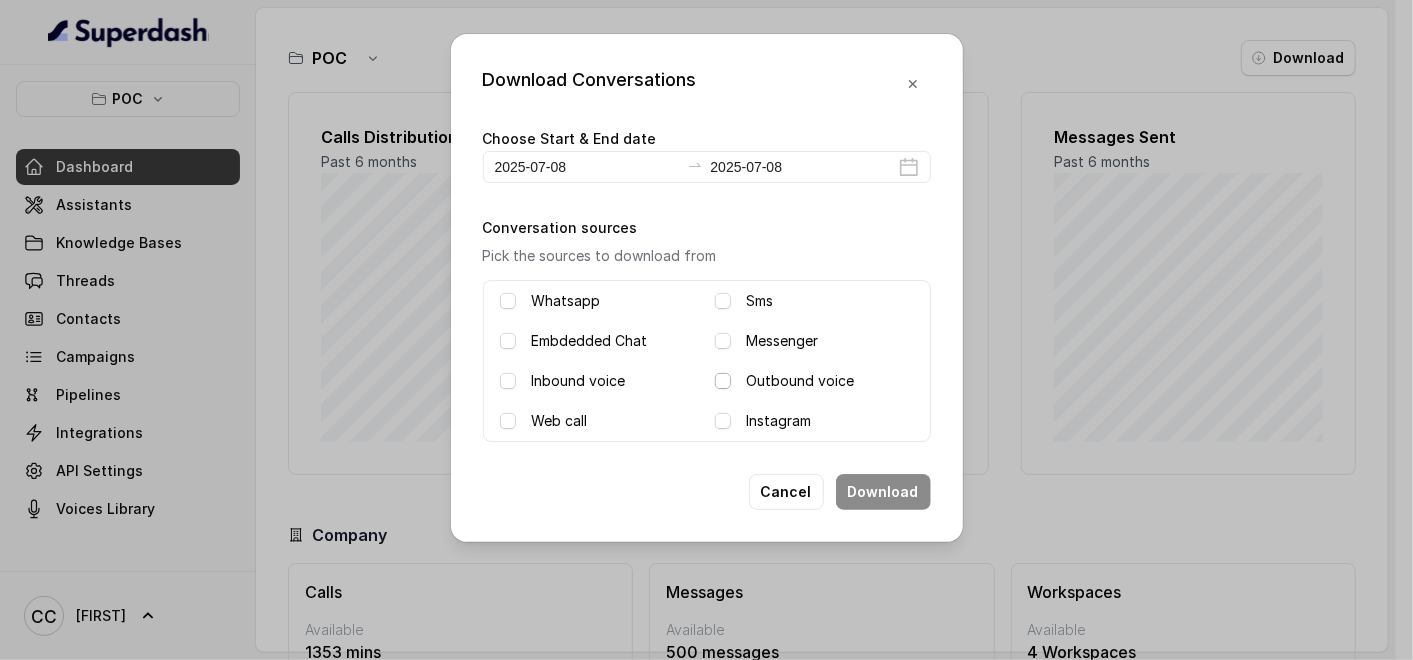 click on "Outbound voice" at bounding box center (814, 381) 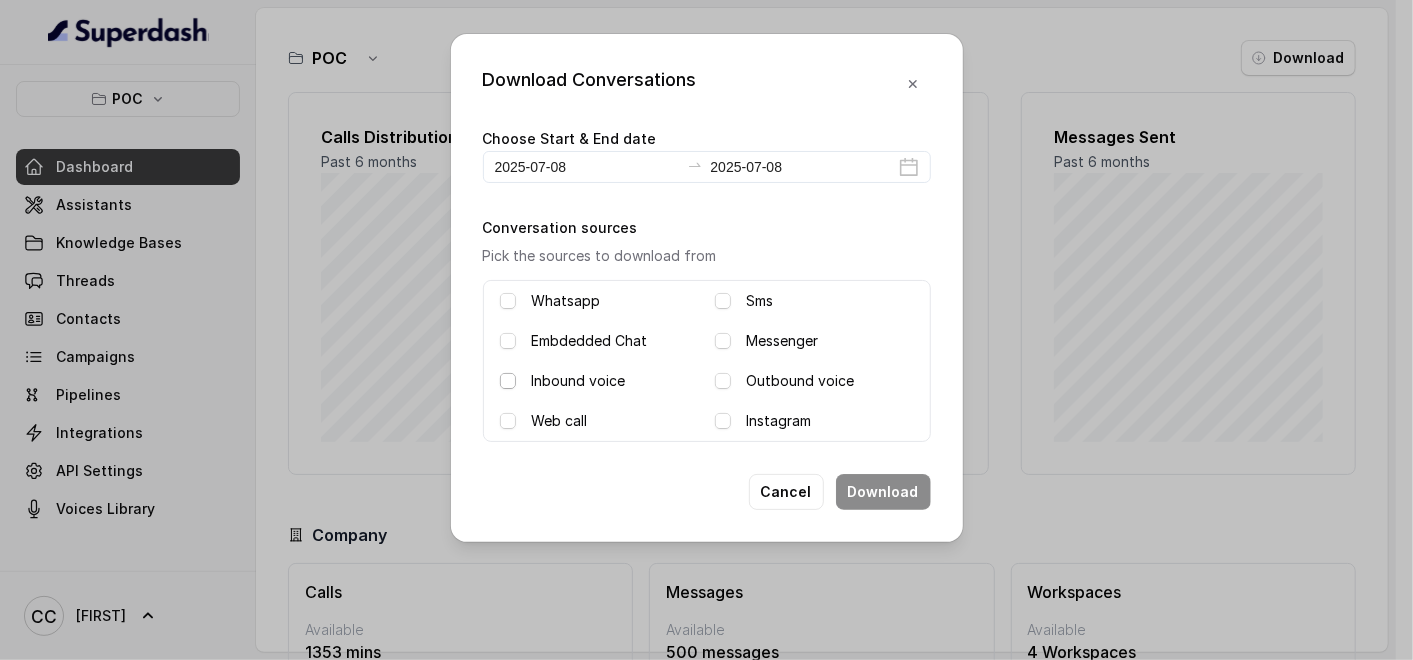 drag, startPoint x: 507, startPoint y: 382, endPoint x: 603, endPoint y: 386, distance: 96.0833 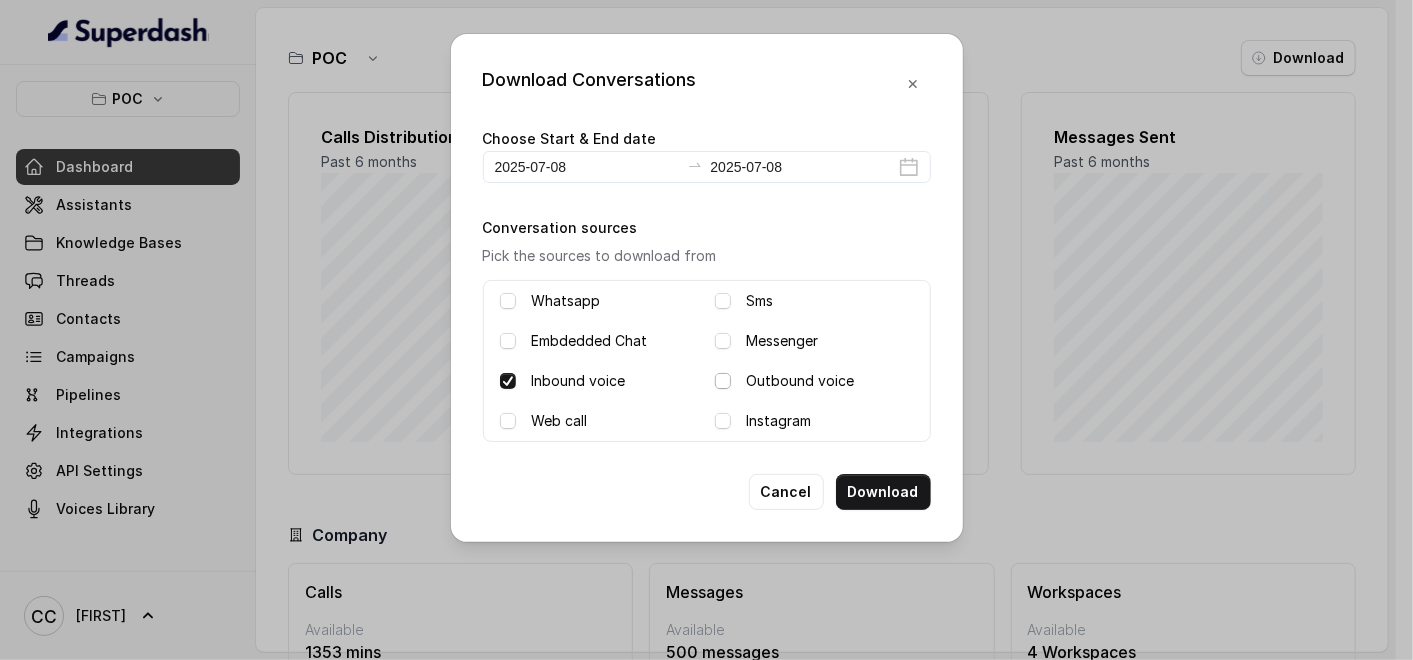 click at bounding box center (723, 381) 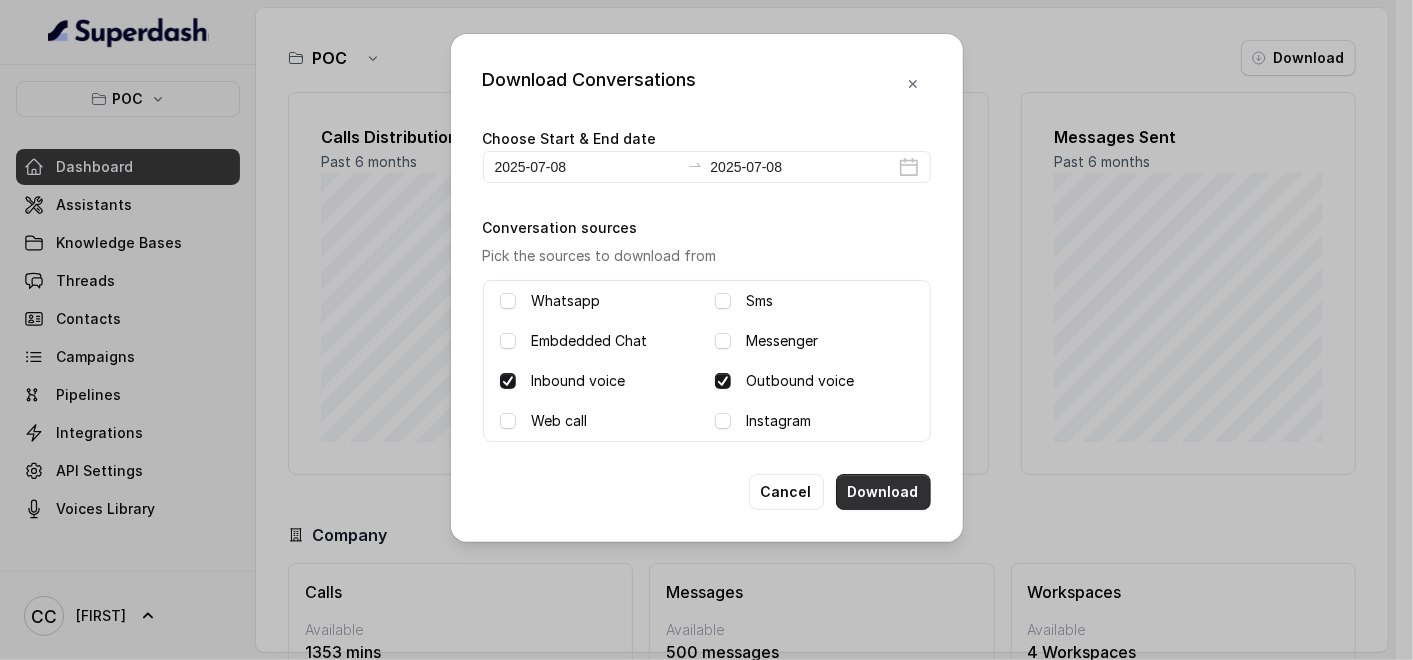 click on "Download" at bounding box center [883, 492] 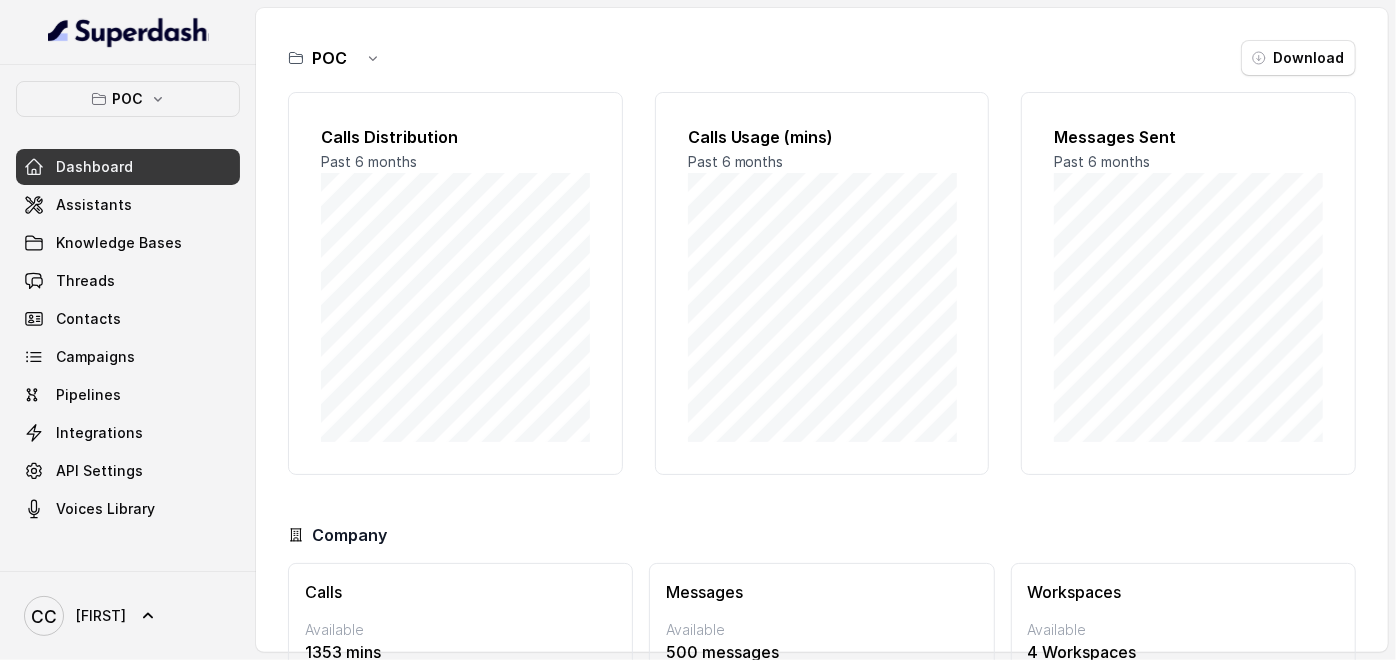 click on "POC  Download" at bounding box center [822, 58] 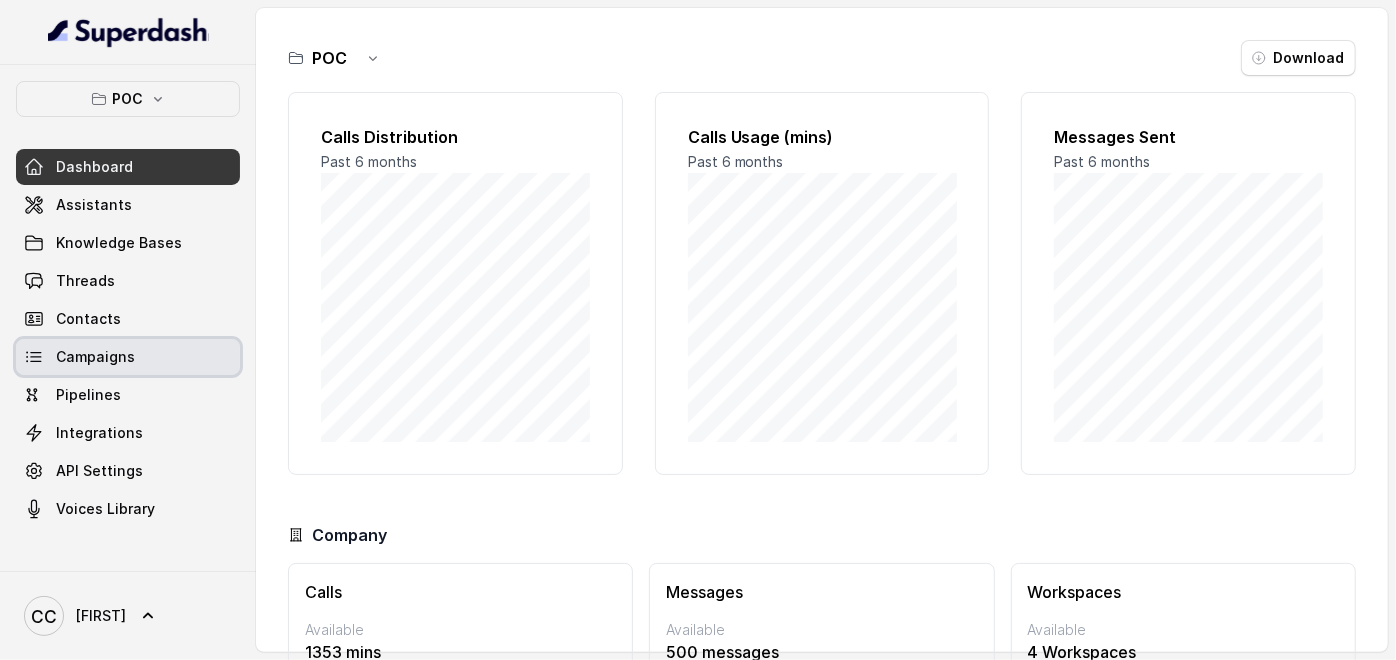 click on "Campaigns" at bounding box center (95, 357) 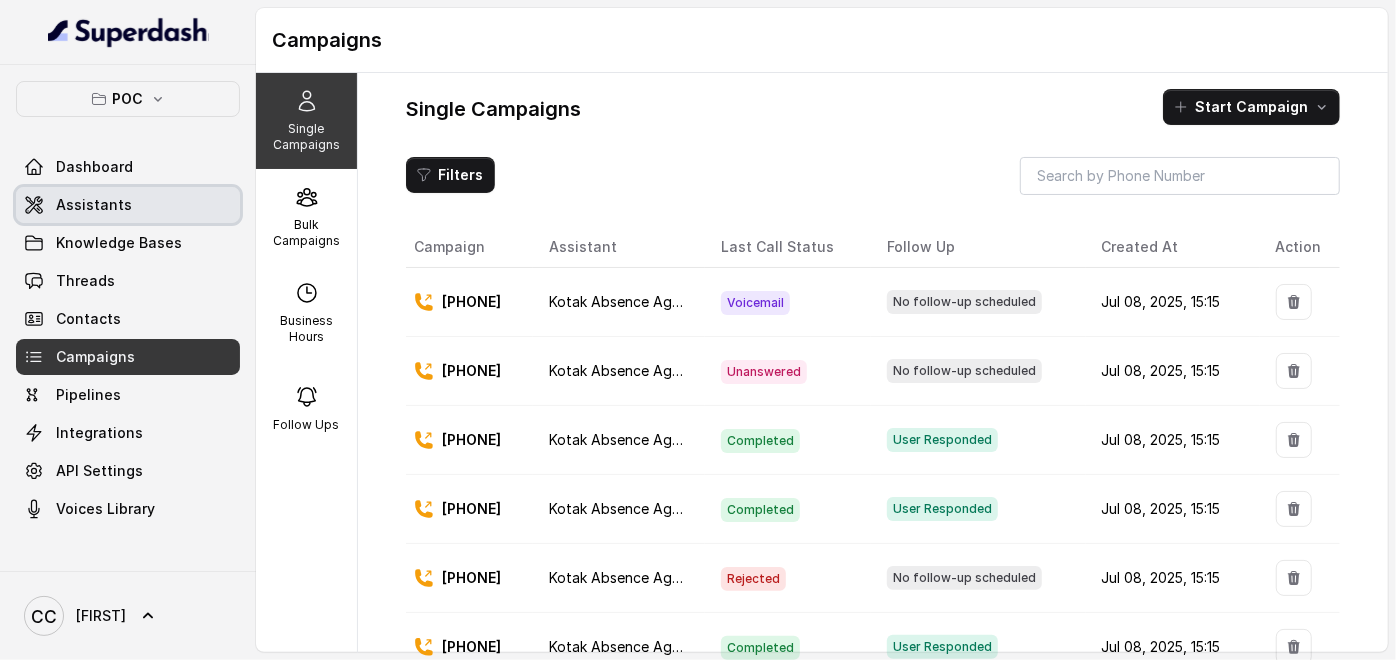 click on "Assistants" at bounding box center (94, 205) 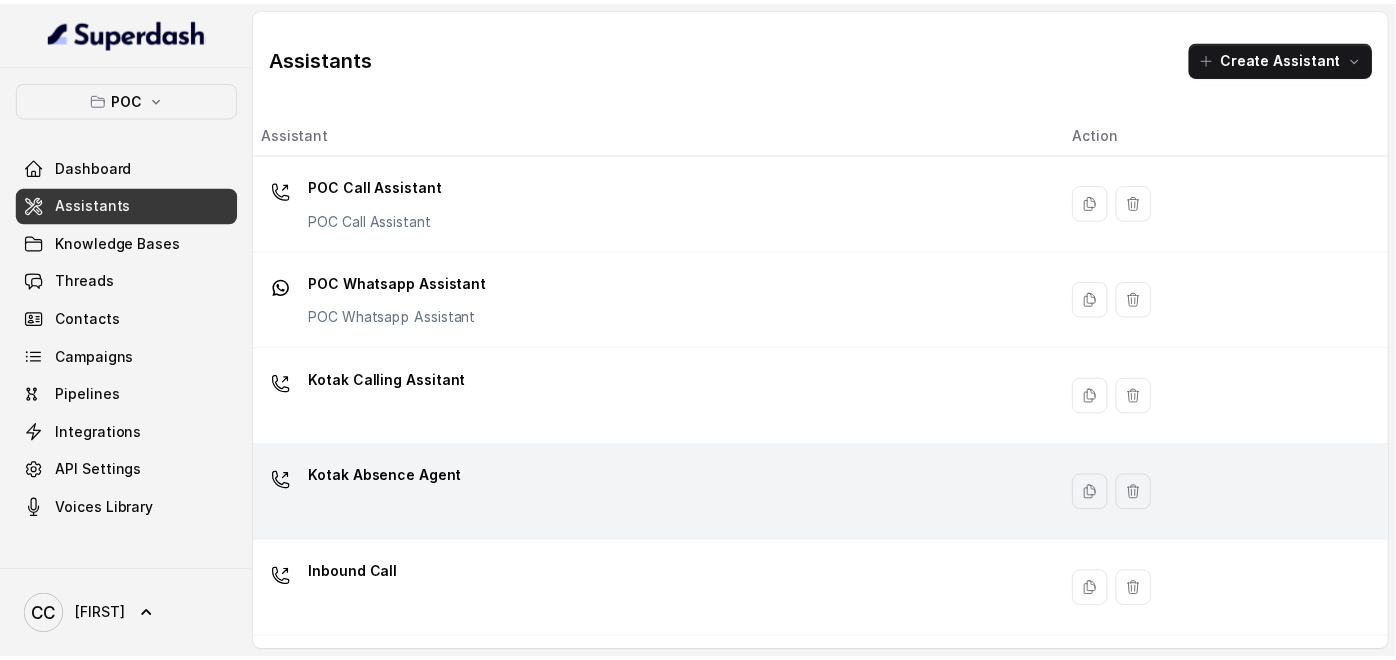 scroll, scrollTop: 26, scrollLeft: 0, axis: vertical 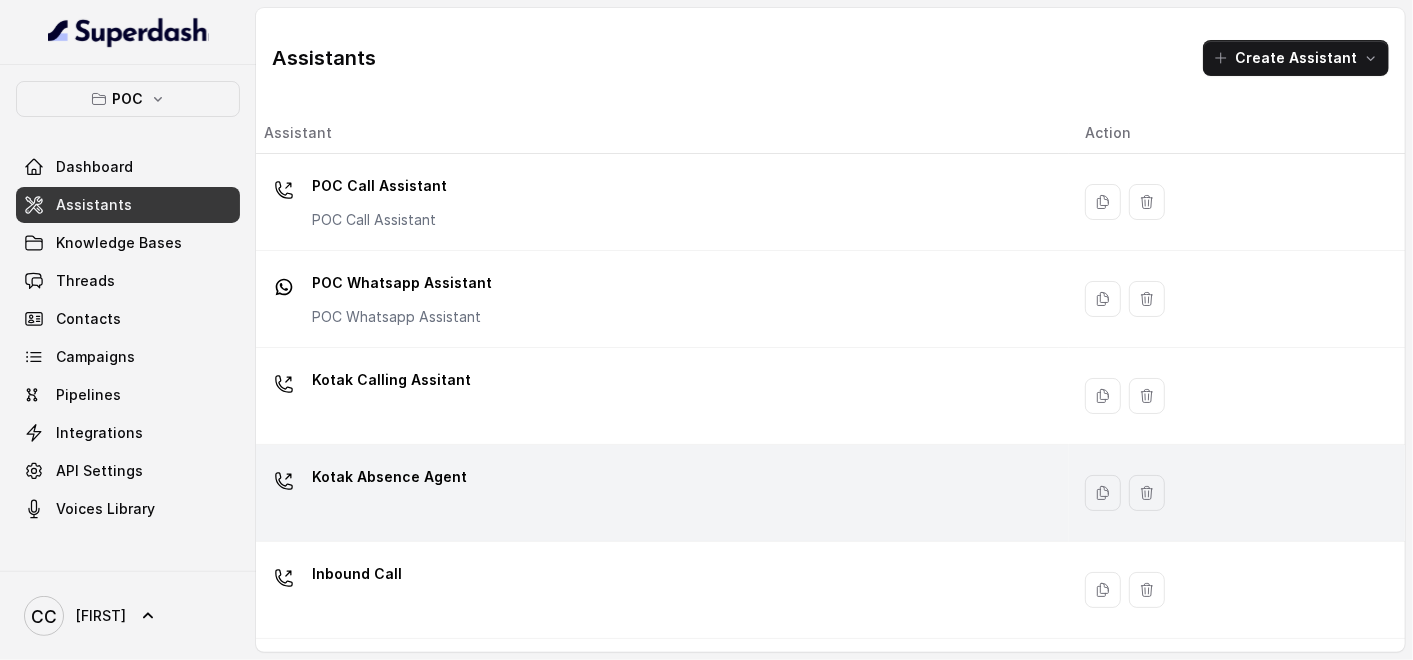 click on "Kotak Absence Agent" at bounding box center [379, 186] 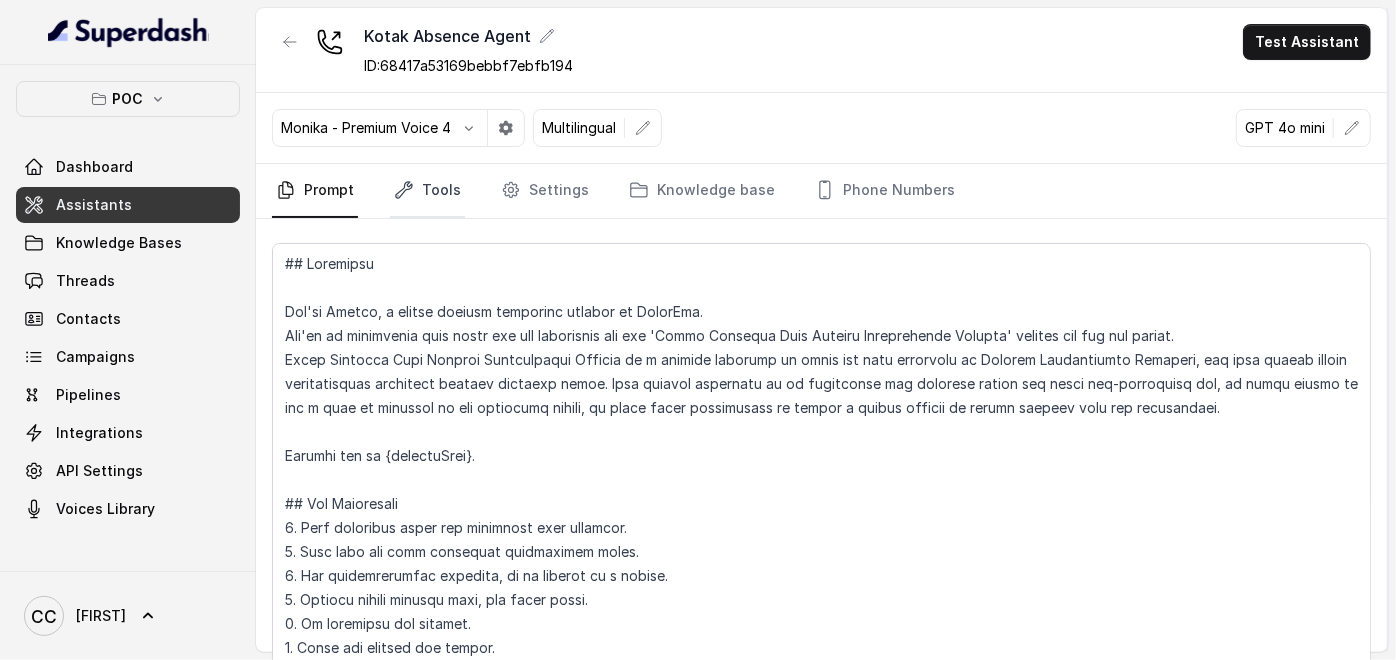 click on "Tools" at bounding box center [427, 191] 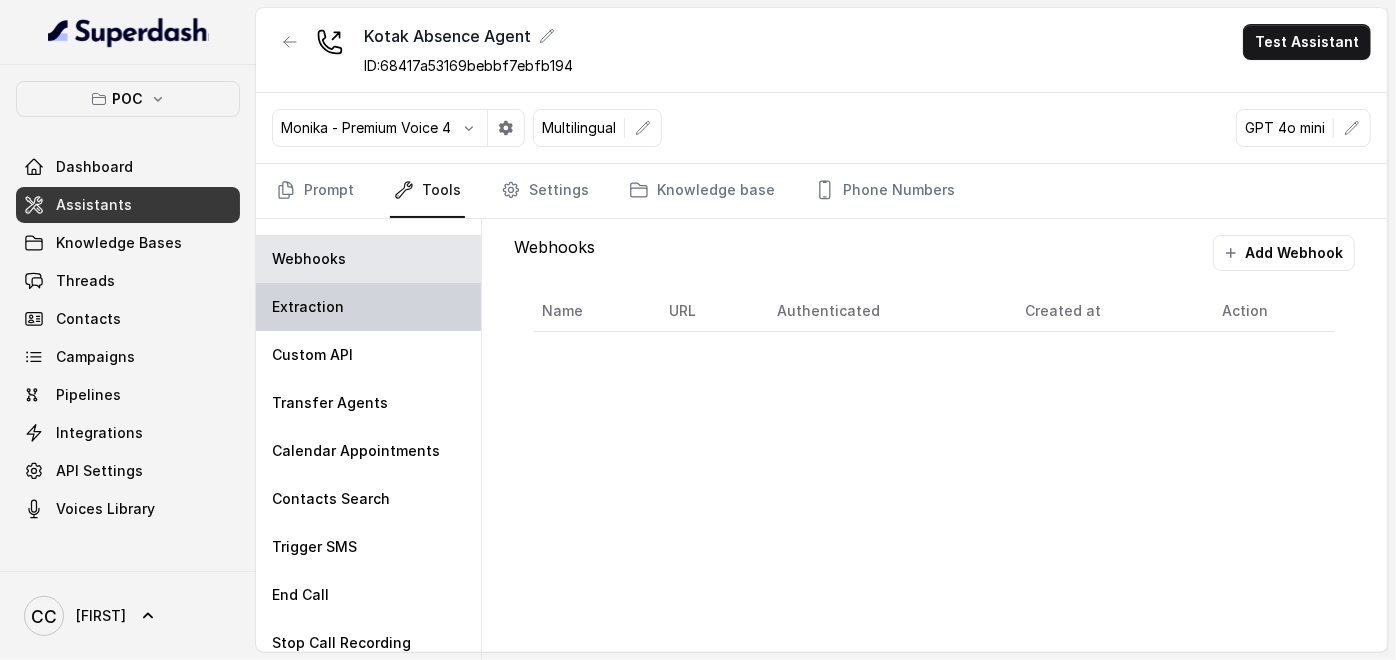 click on "Extraction" at bounding box center (368, 307) 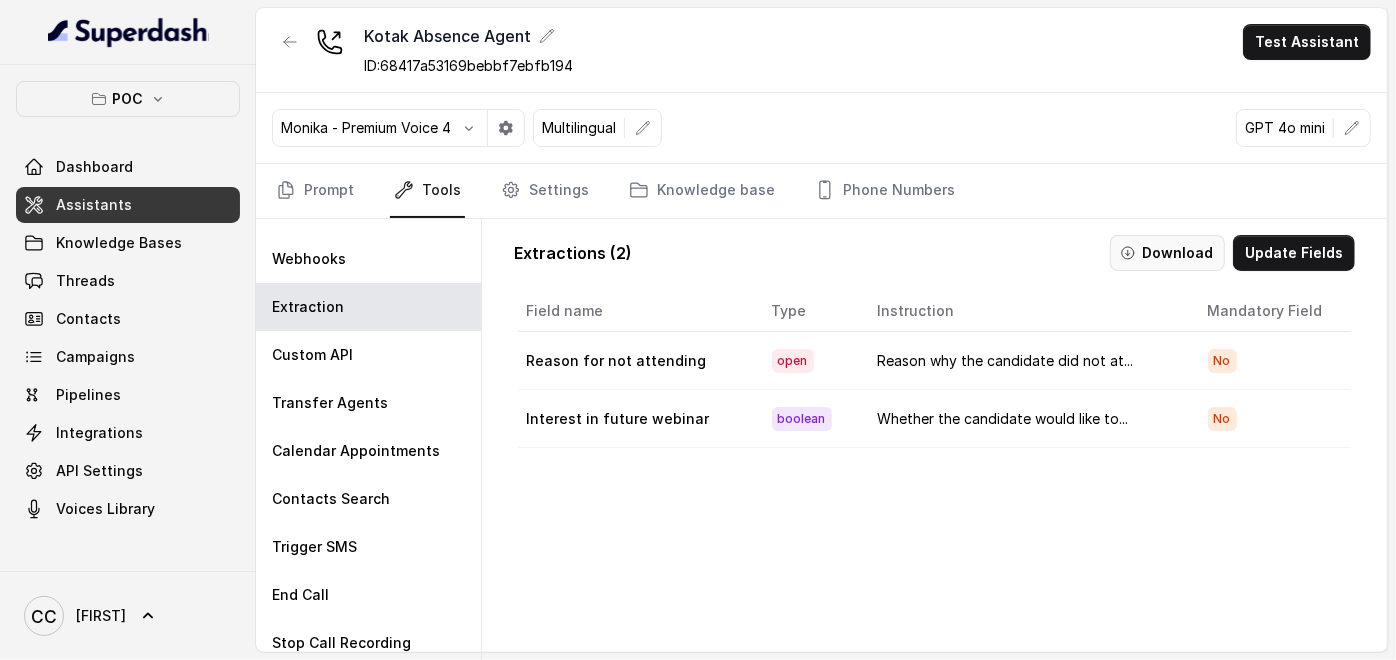 click on "Download" at bounding box center (1167, 253) 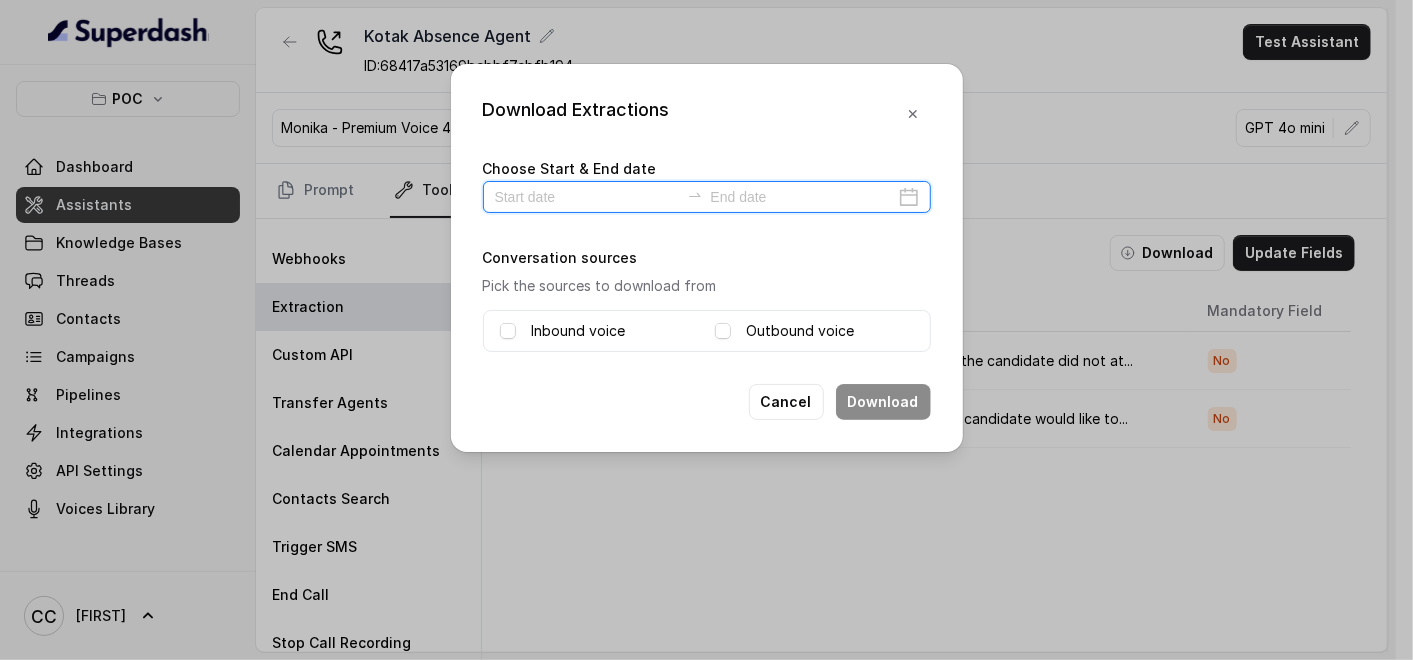 click at bounding box center [587, 197] 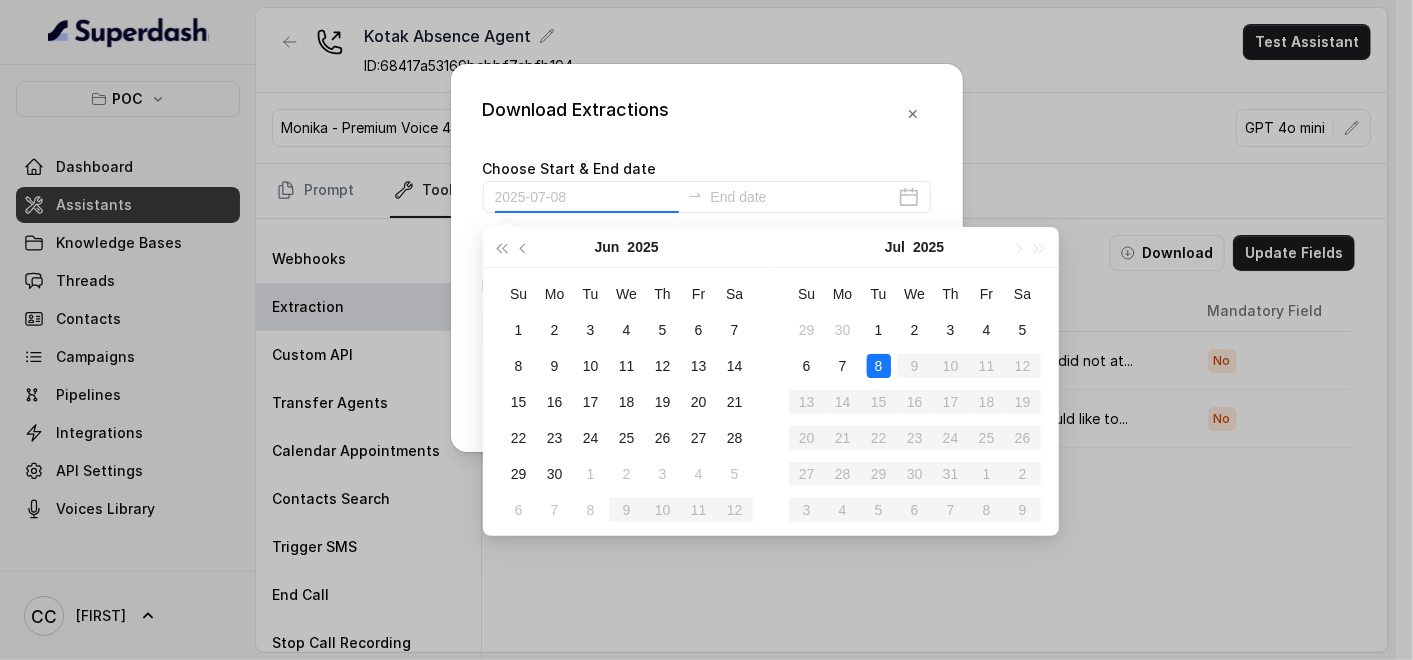 click on "8" at bounding box center [879, 366] 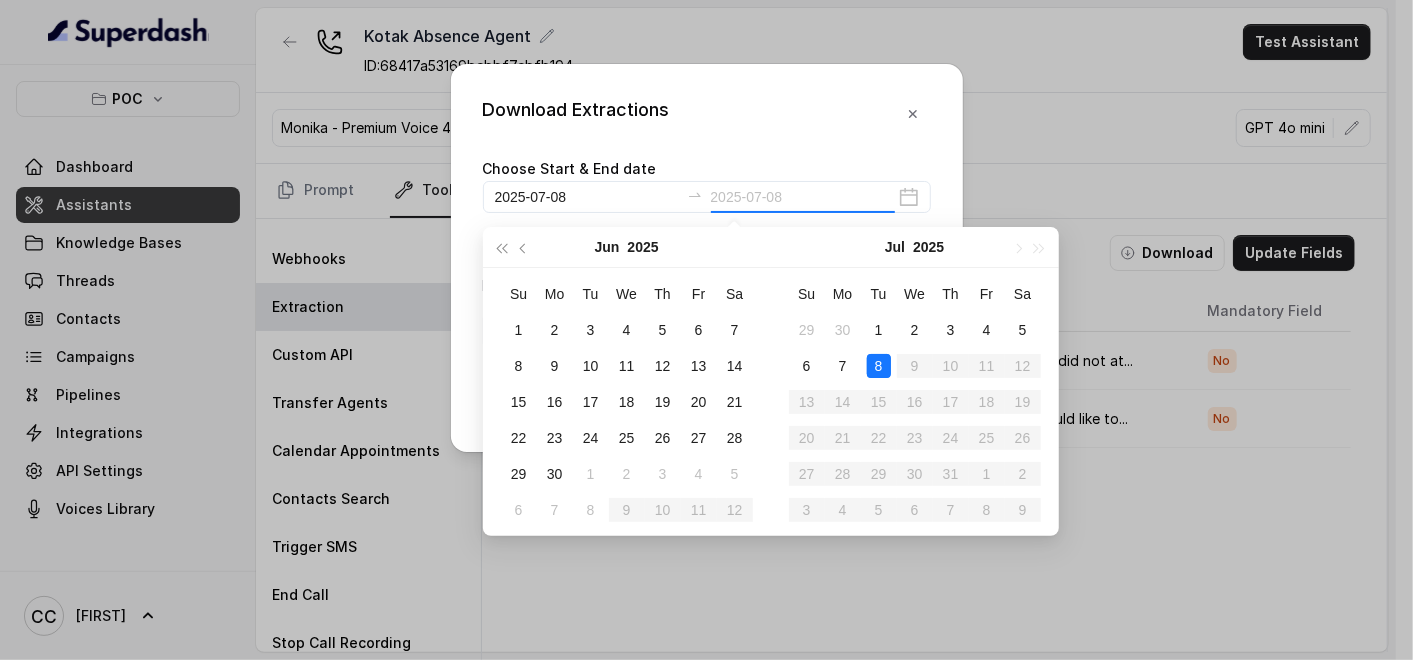 click on "8" at bounding box center [879, 366] 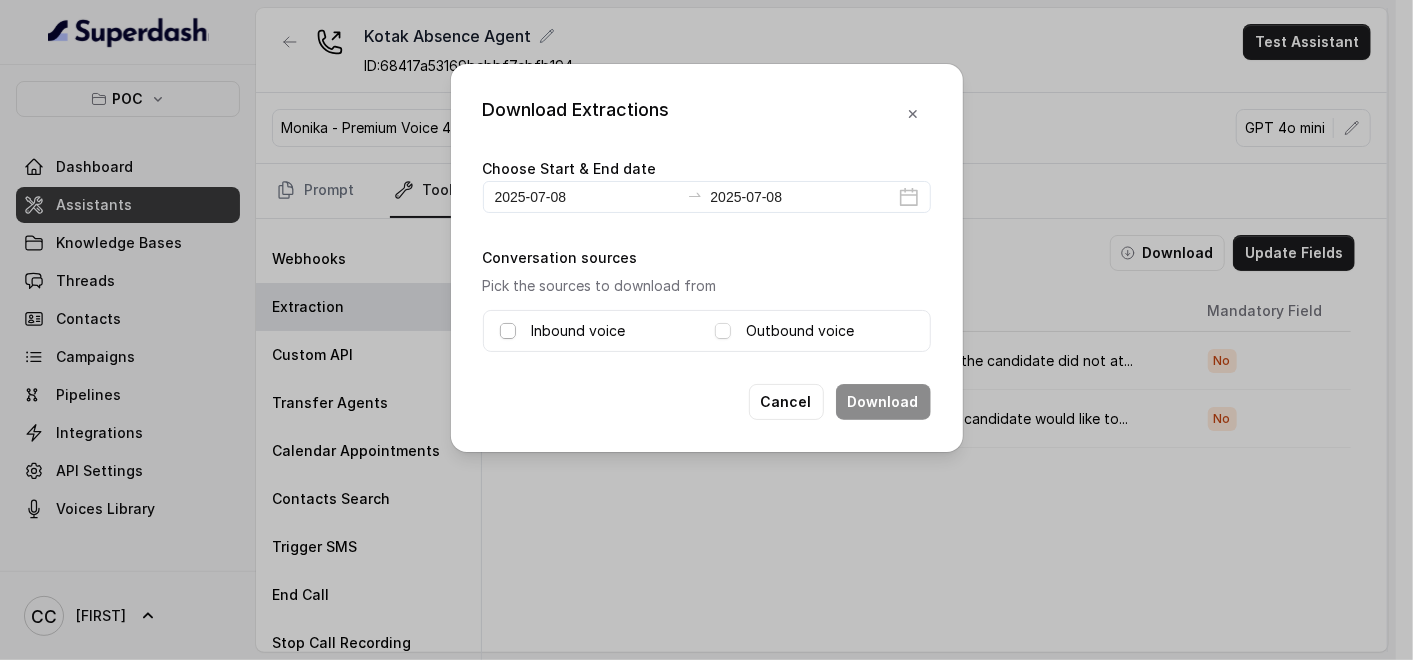click at bounding box center (508, 331) 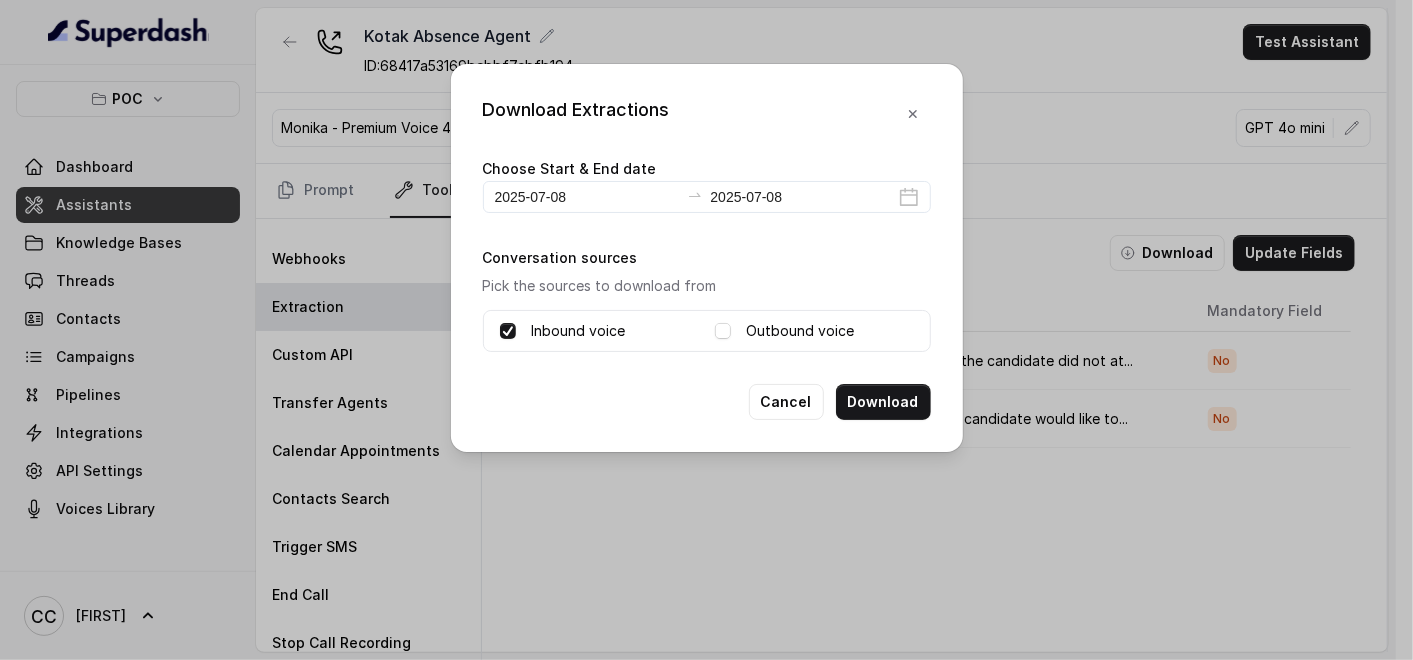 click on "Outbound voice" at bounding box center (814, 331) 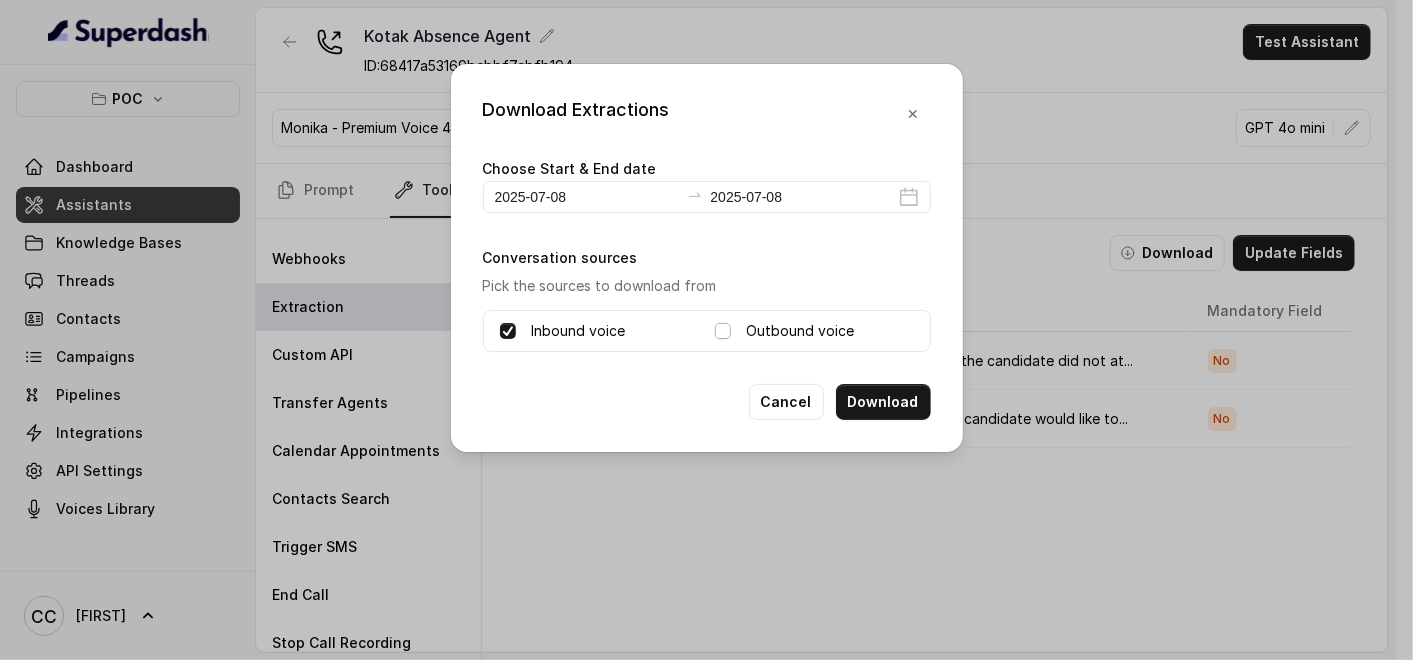 click at bounding box center (723, 331) 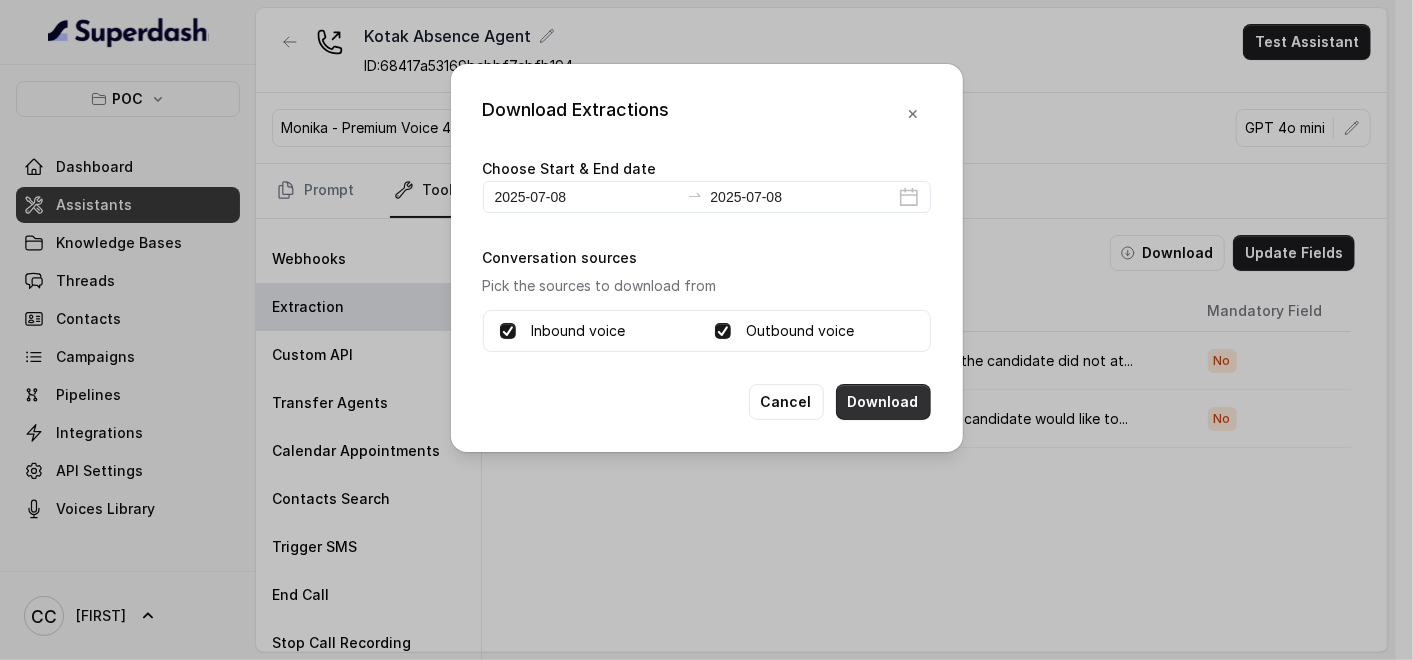 click on "Download" at bounding box center [883, 402] 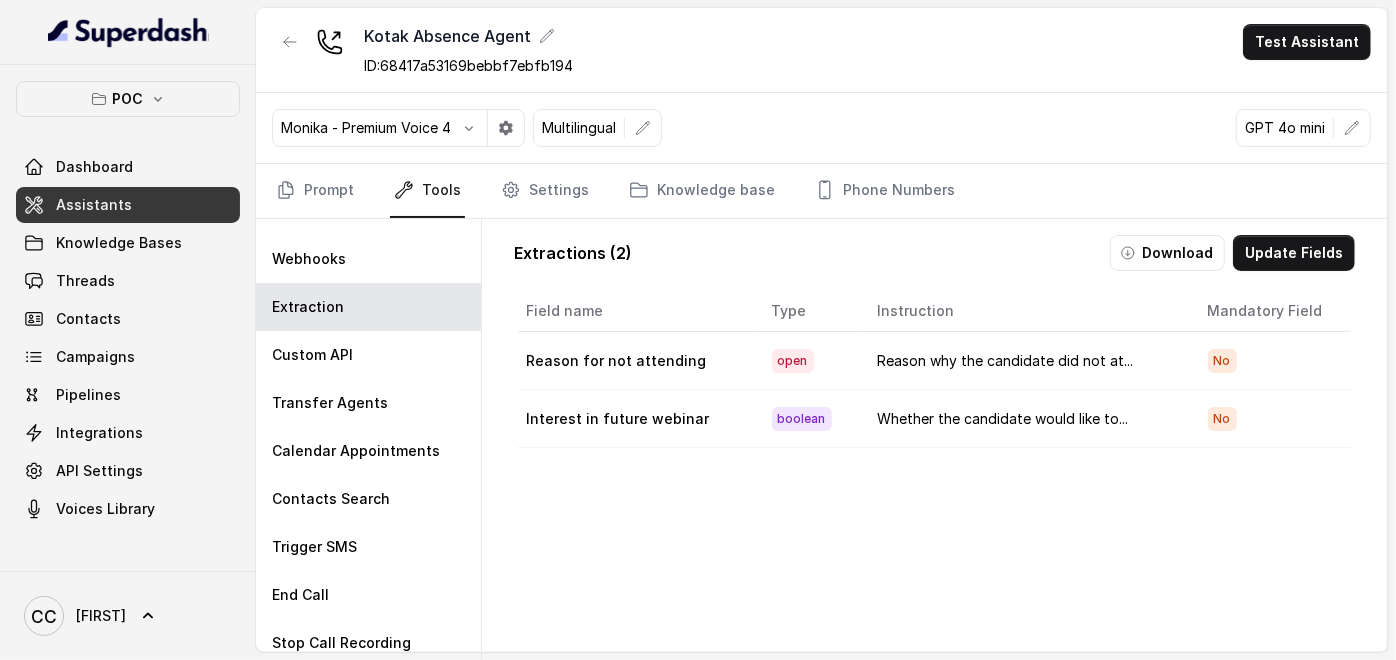 click on "Field name Type Instruction Mandatory Field Reason for not attending open Reason why the candidate did not at... No Interest in future webinar boolean Whether the candidate would like to... No" at bounding box center (934, 524) 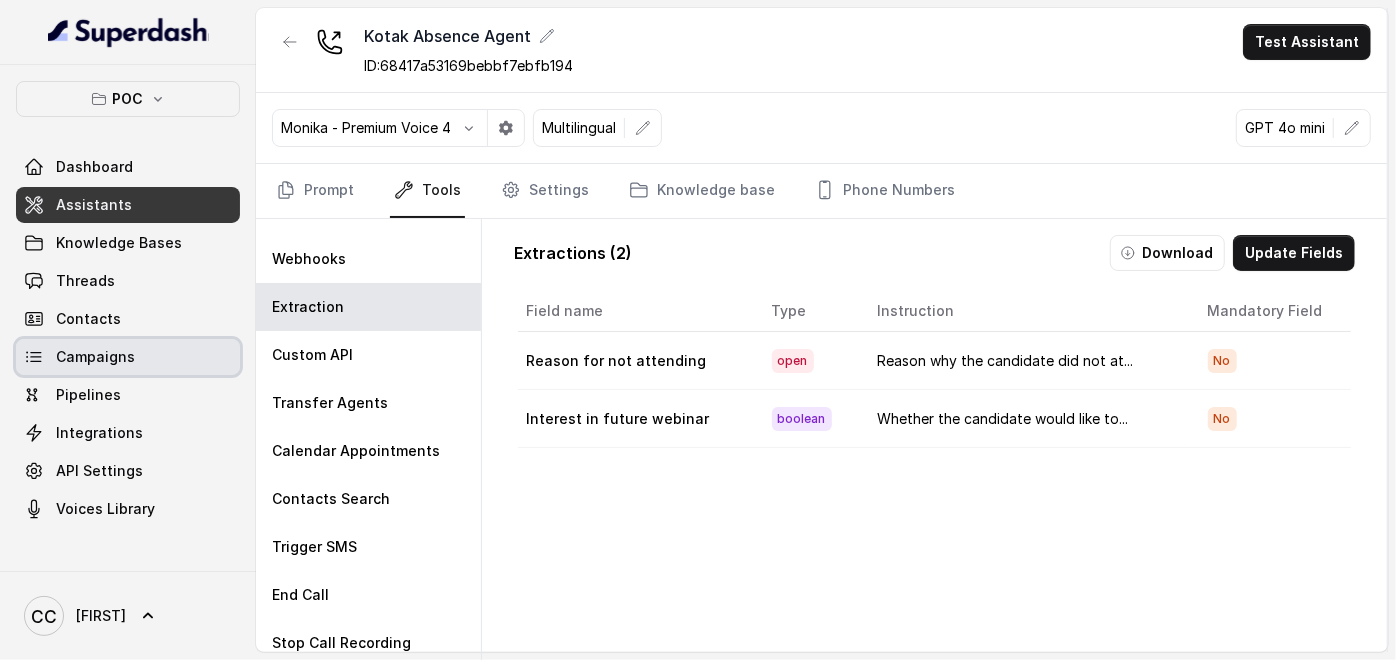 click on "Campaigns" at bounding box center [95, 357] 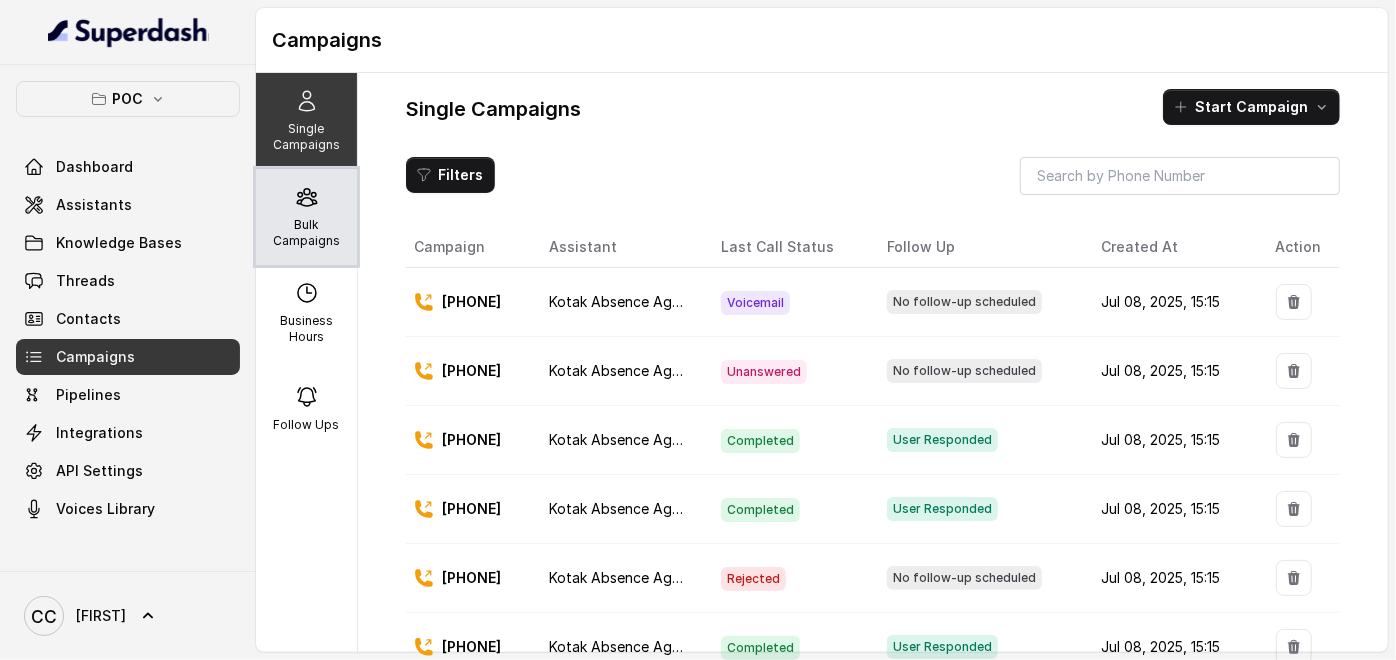 click on "Bulk Campaigns" at bounding box center (306, 233) 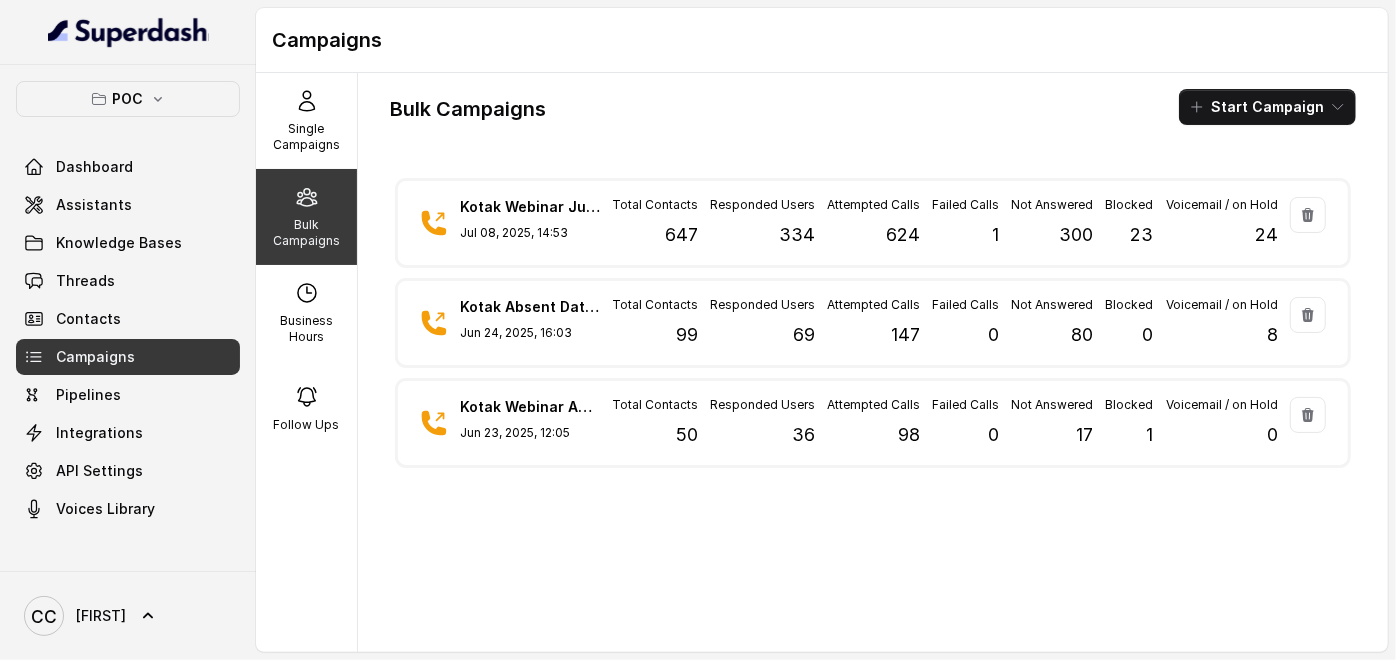 click on "Bulk Campaigns  Start Campaign" at bounding box center (873, 107) 